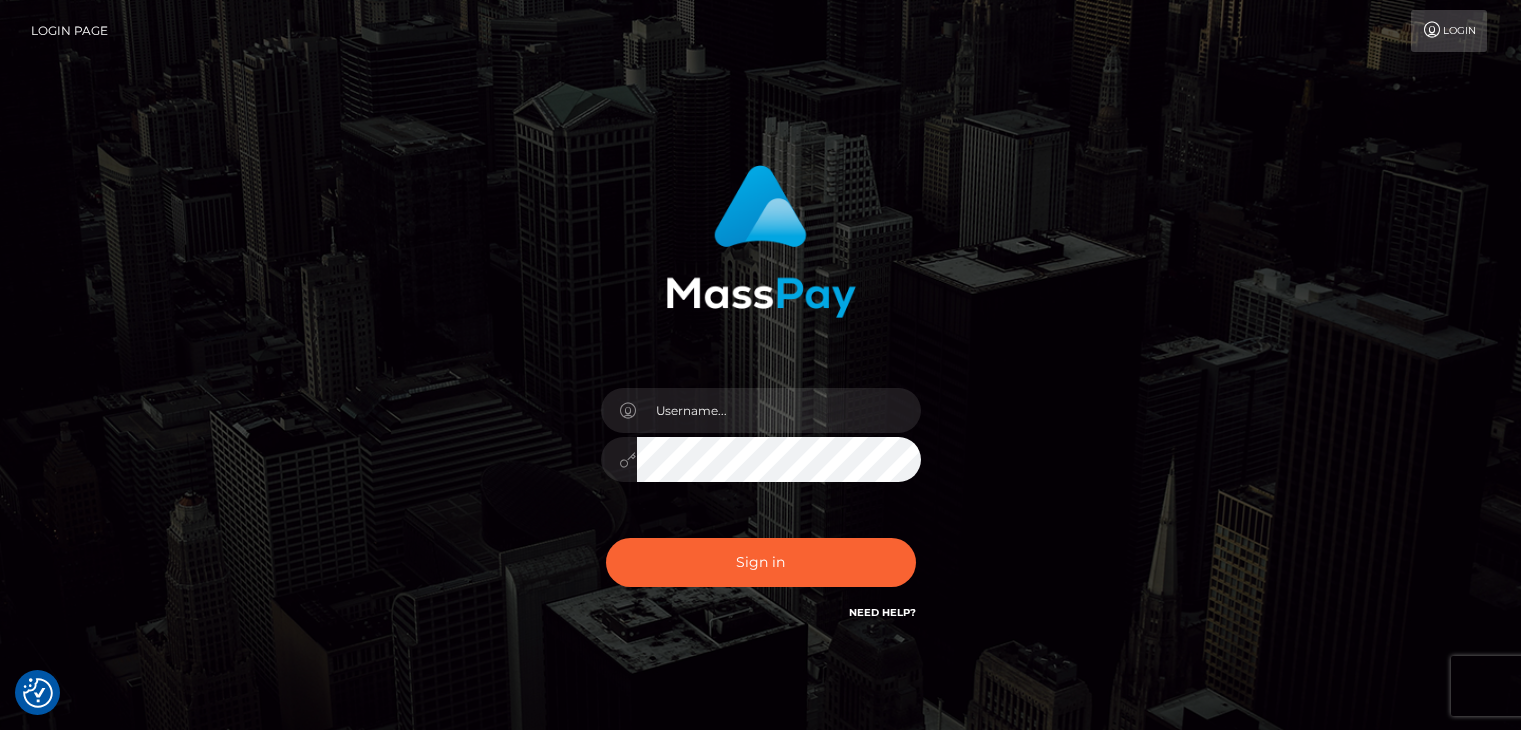 scroll, scrollTop: 0, scrollLeft: 0, axis: both 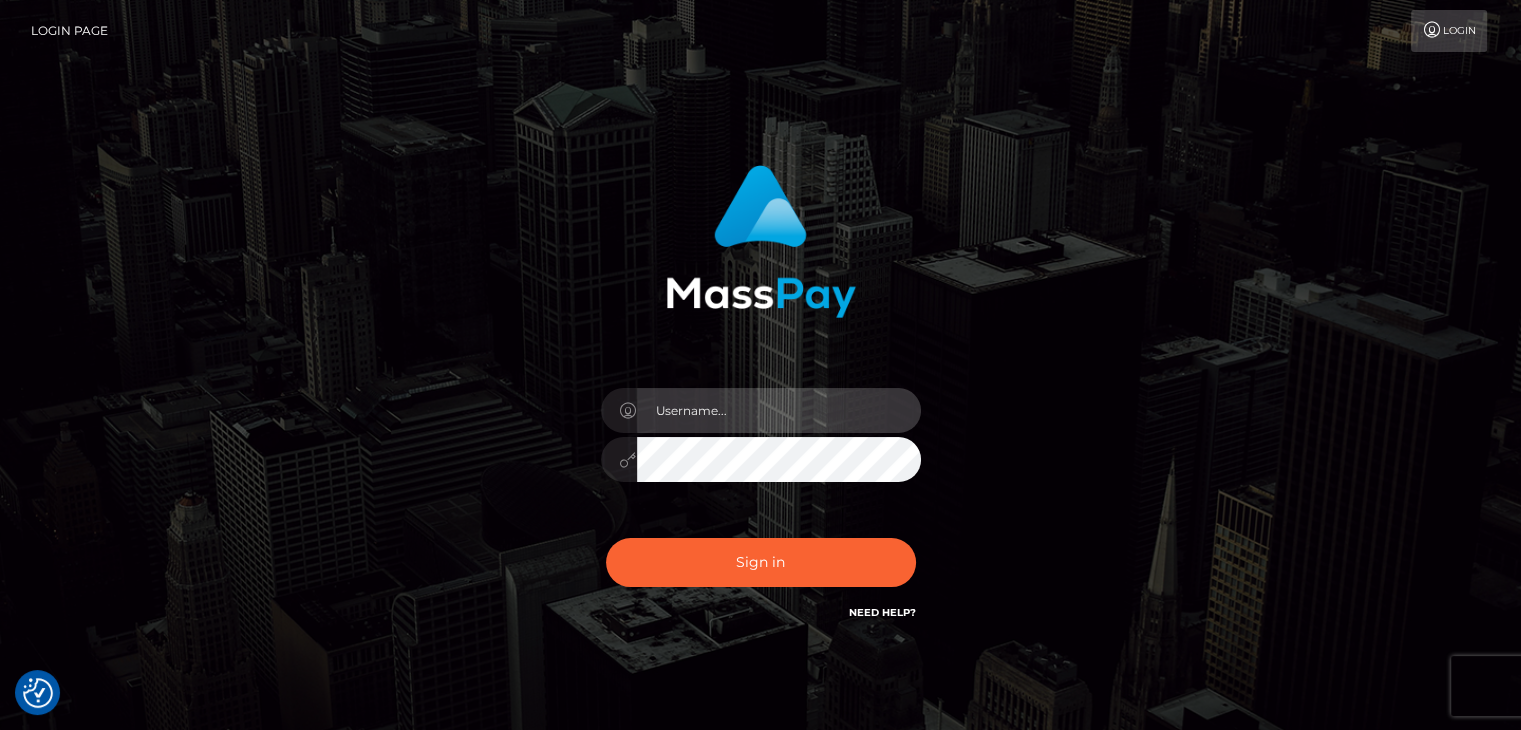 click at bounding box center [779, 410] 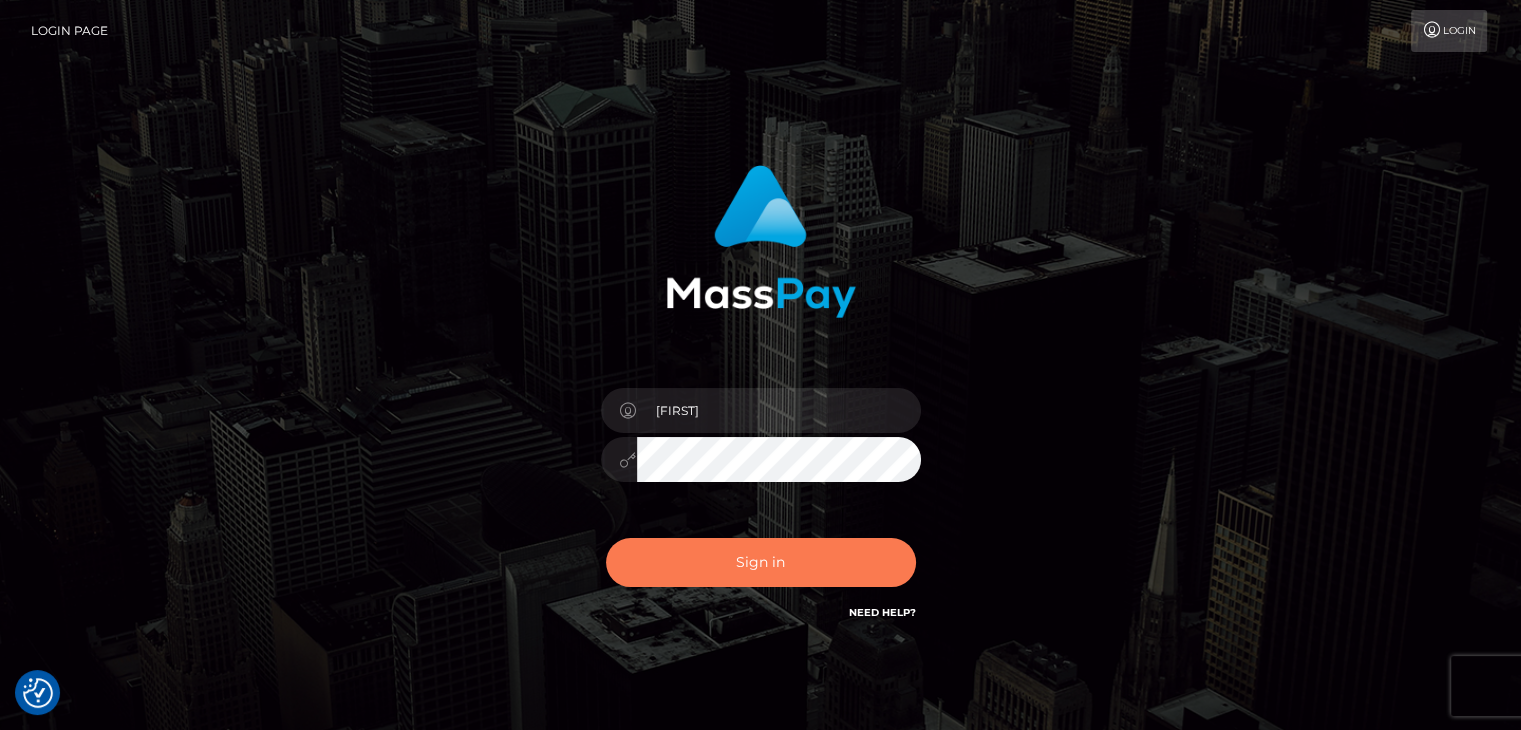 click on "Sign in" at bounding box center [761, 562] 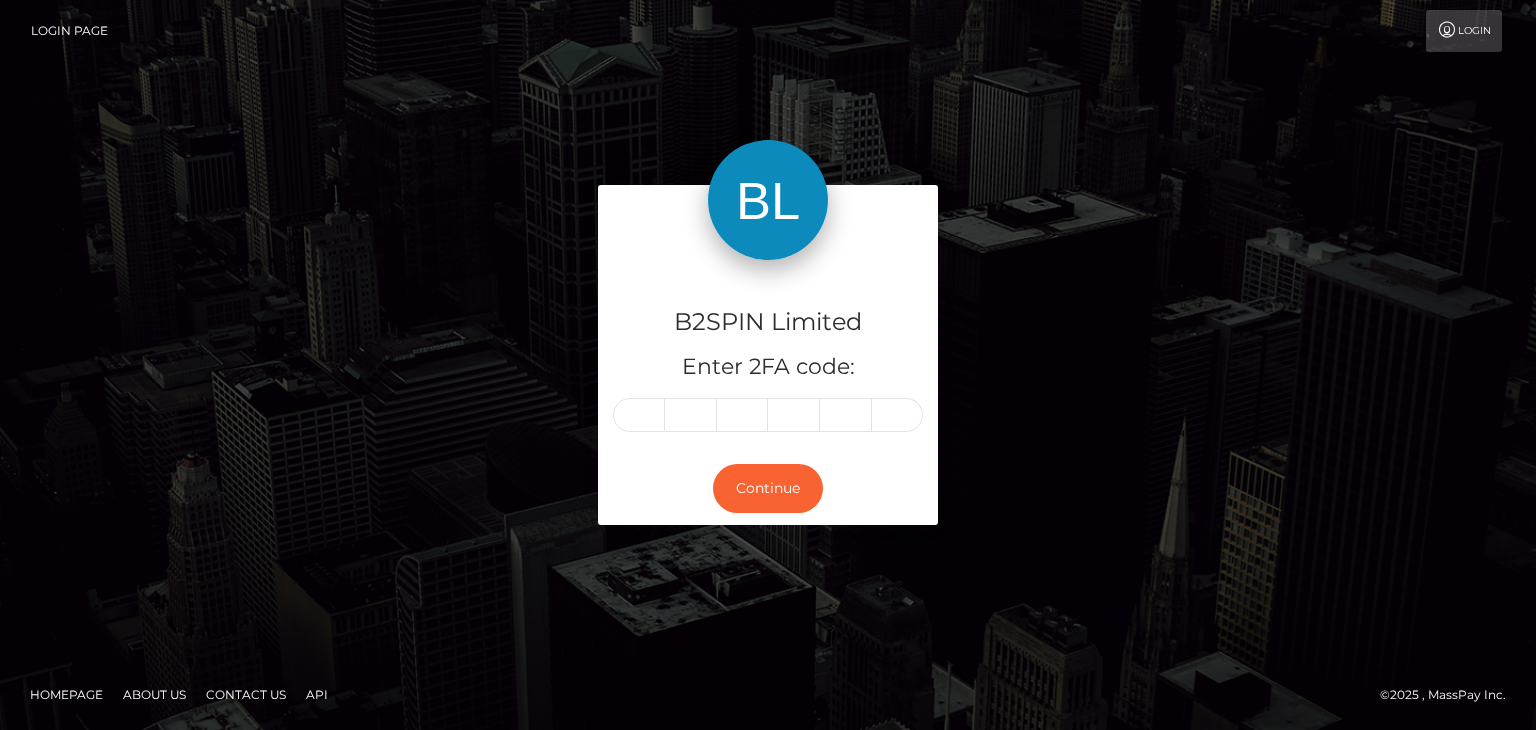 scroll, scrollTop: 0, scrollLeft: 0, axis: both 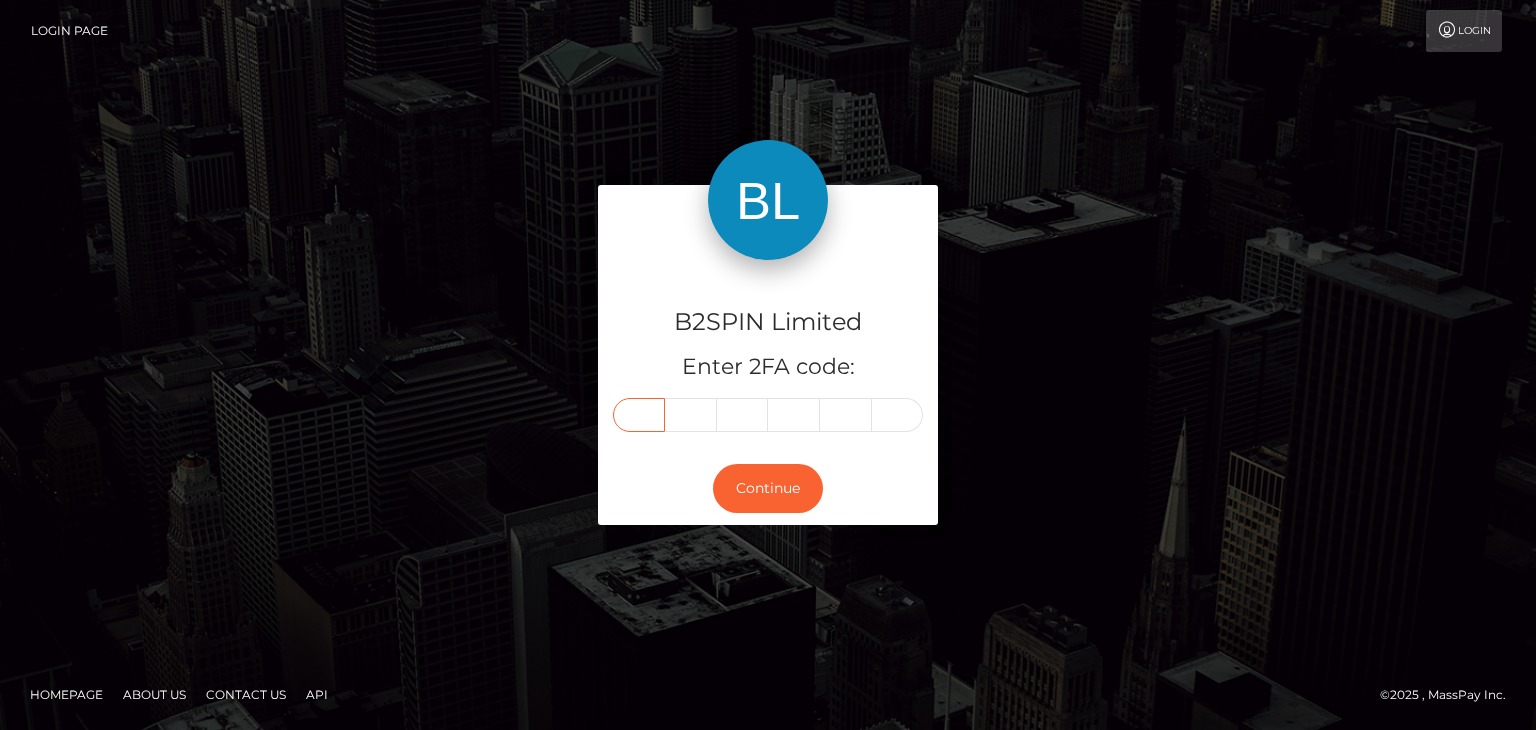 click at bounding box center (639, 415) 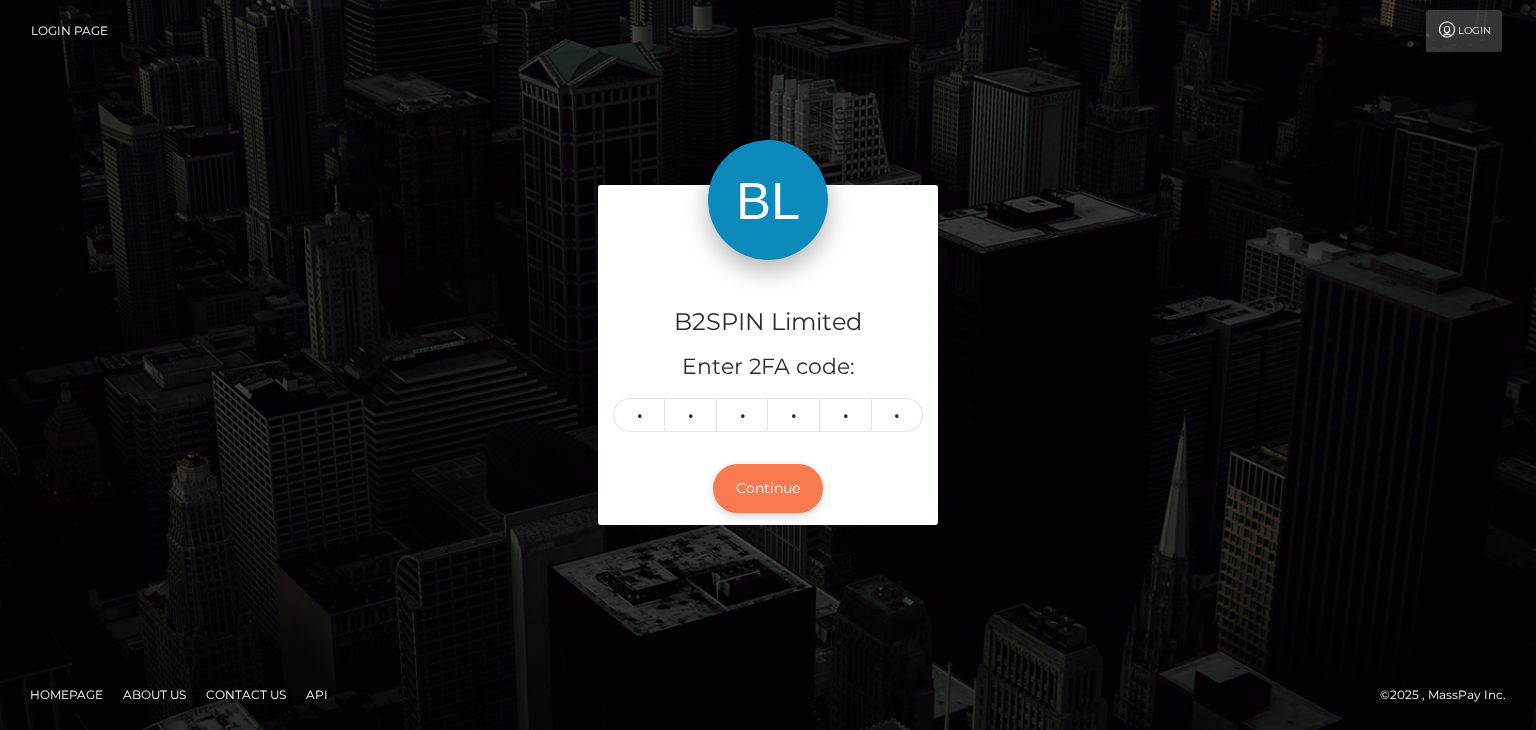 click on "Continue" at bounding box center (768, 488) 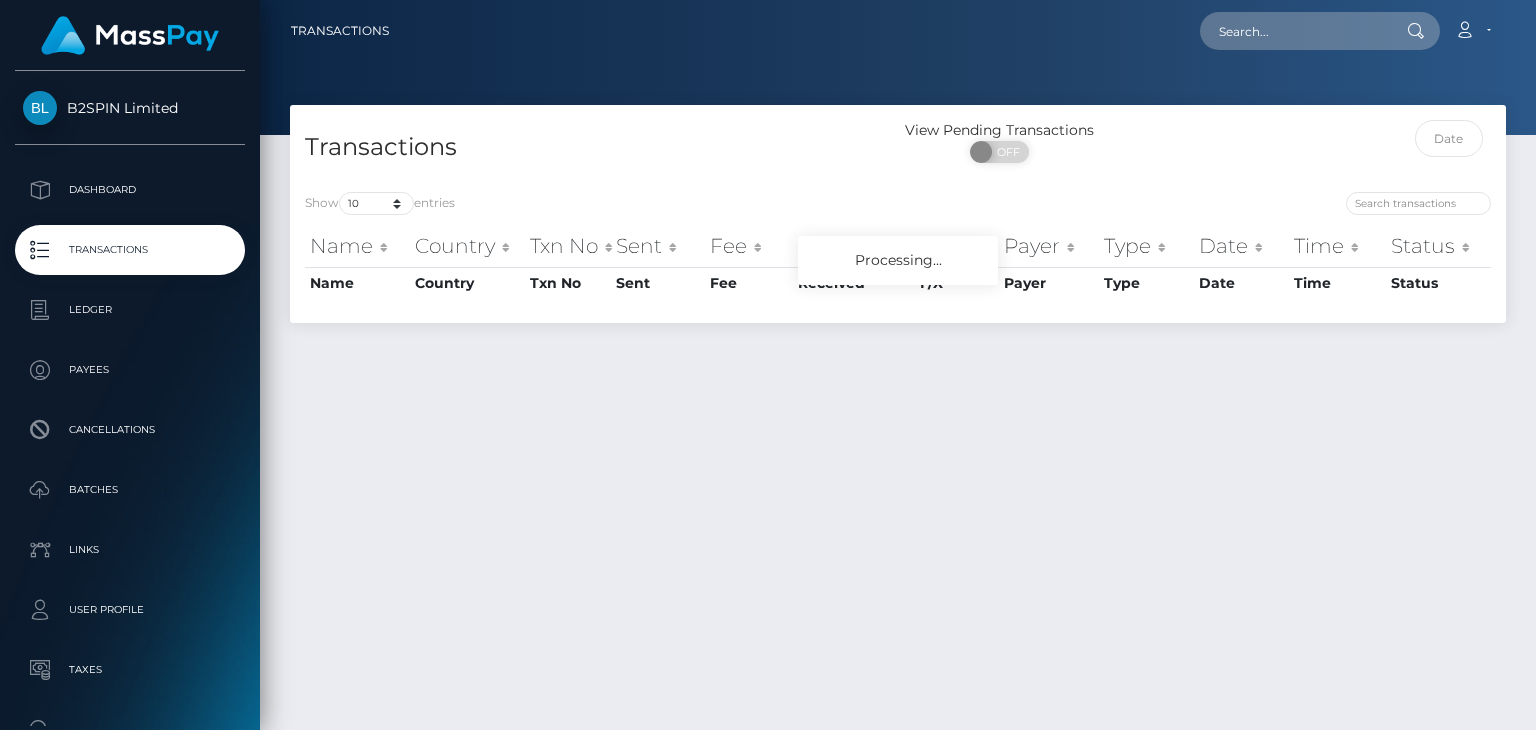 scroll, scrollTop: 0, scrollLeft: 0, axis: both 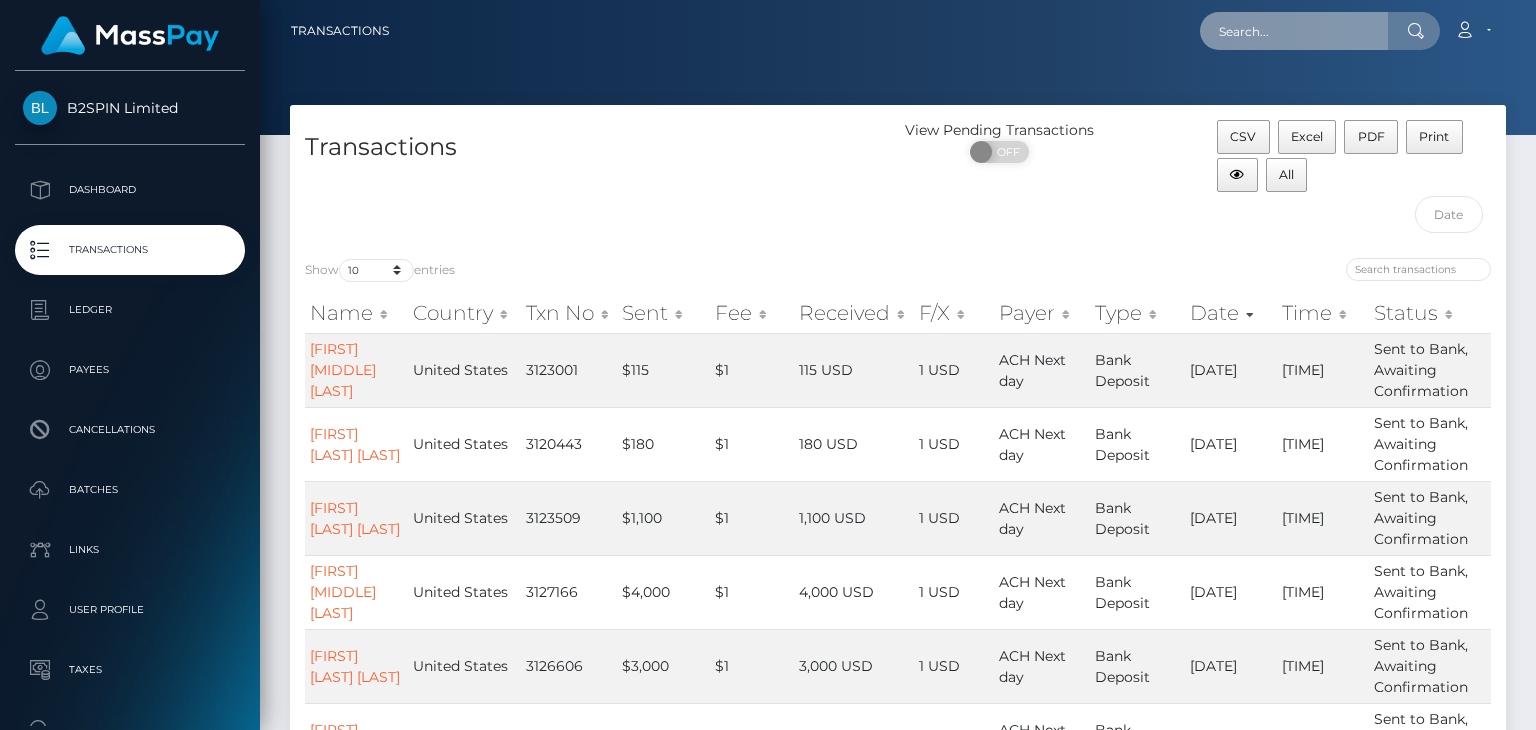 click at bounding box center [1294, 31] 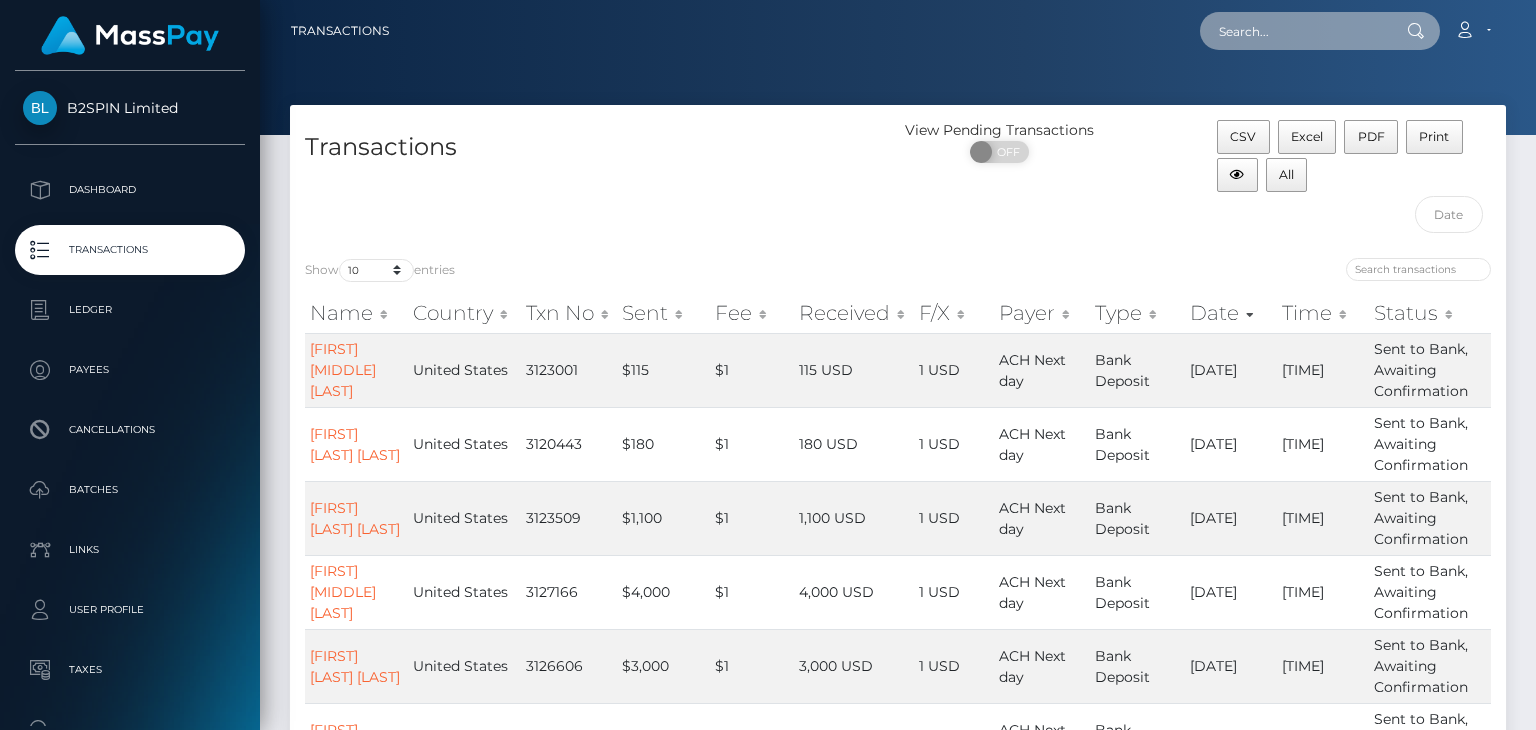 paste on "1989254417" 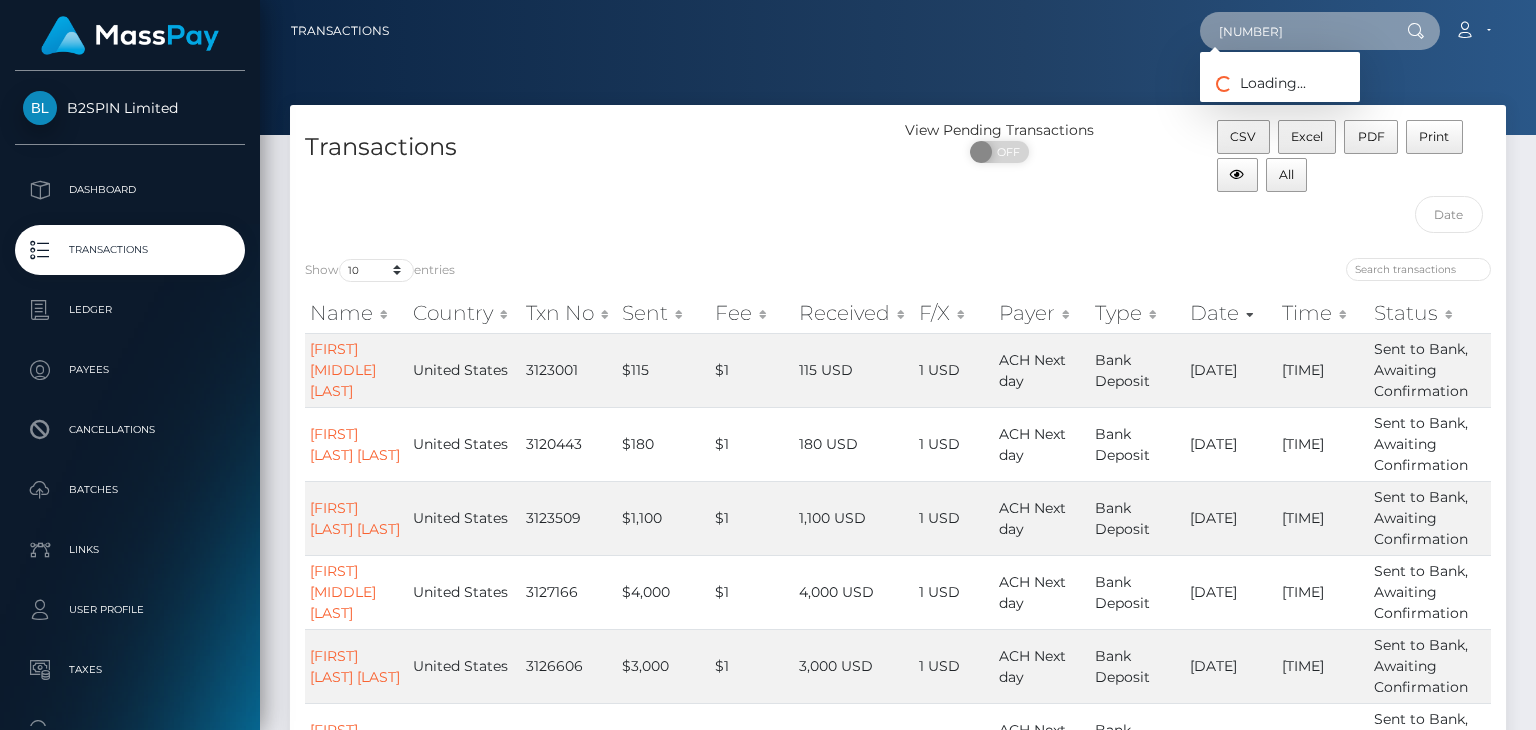 type on "1989254417" 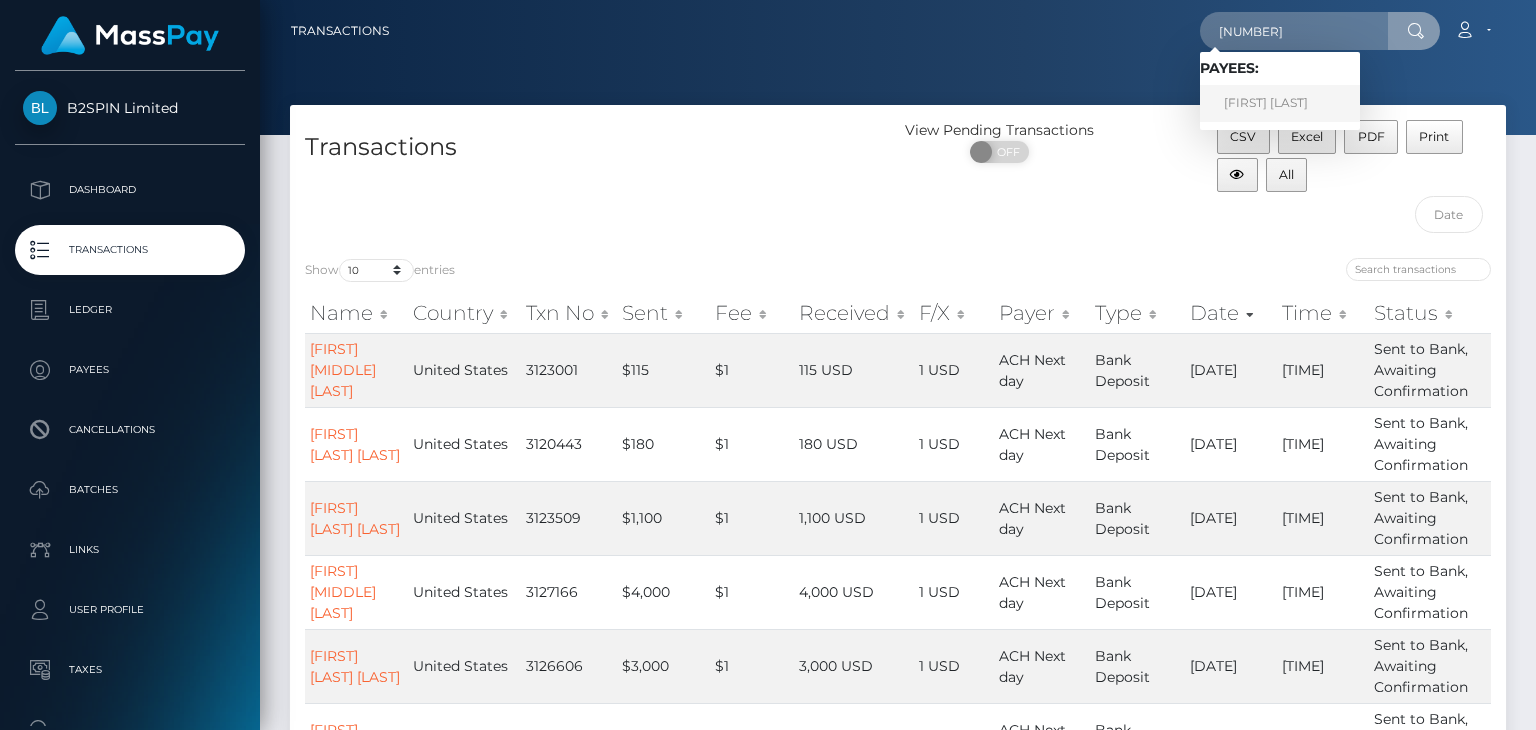 click on "JOEL JR  VALDEZ" at bounding box center (1280, 103) 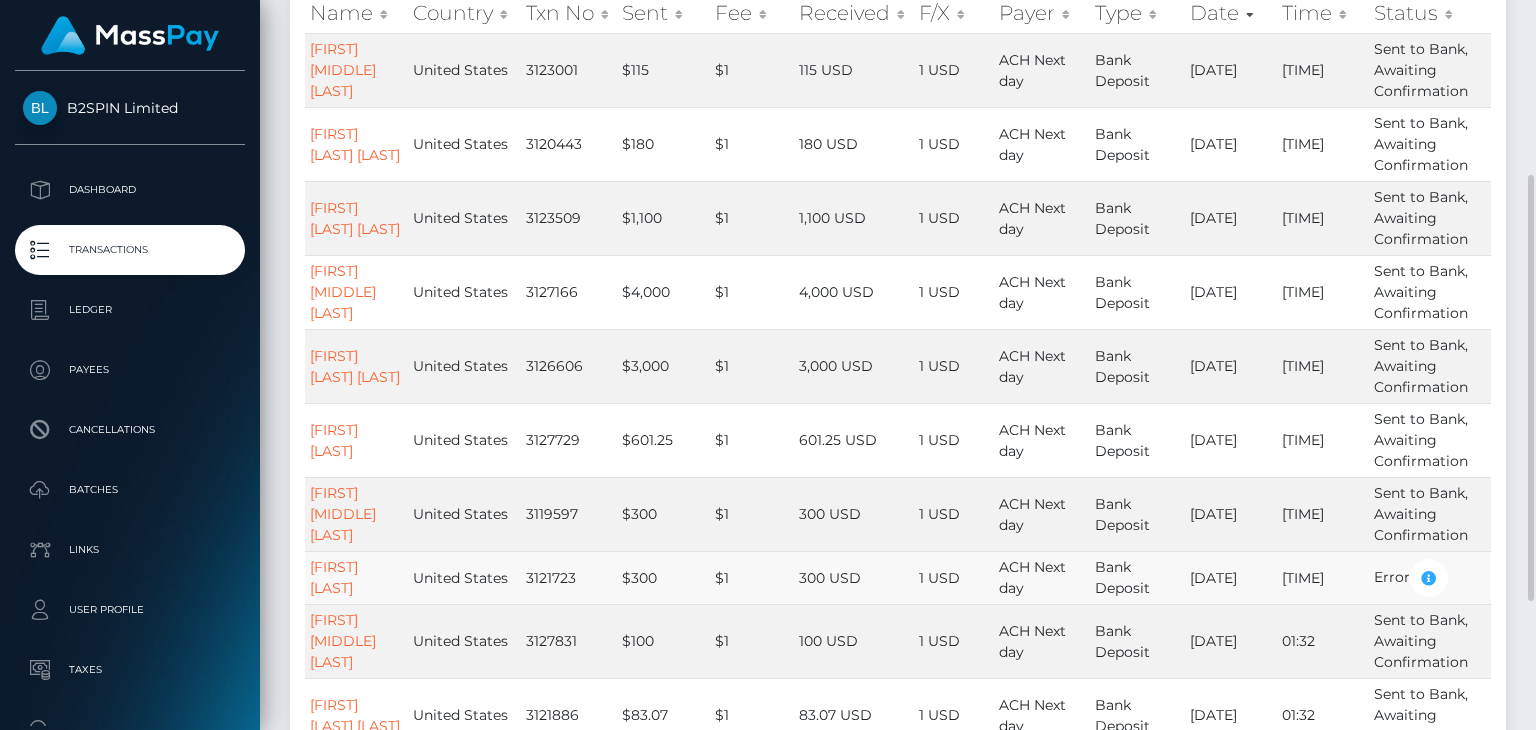 scroll, scrollTop: 500, scrollLeft: 0, axis: vertical 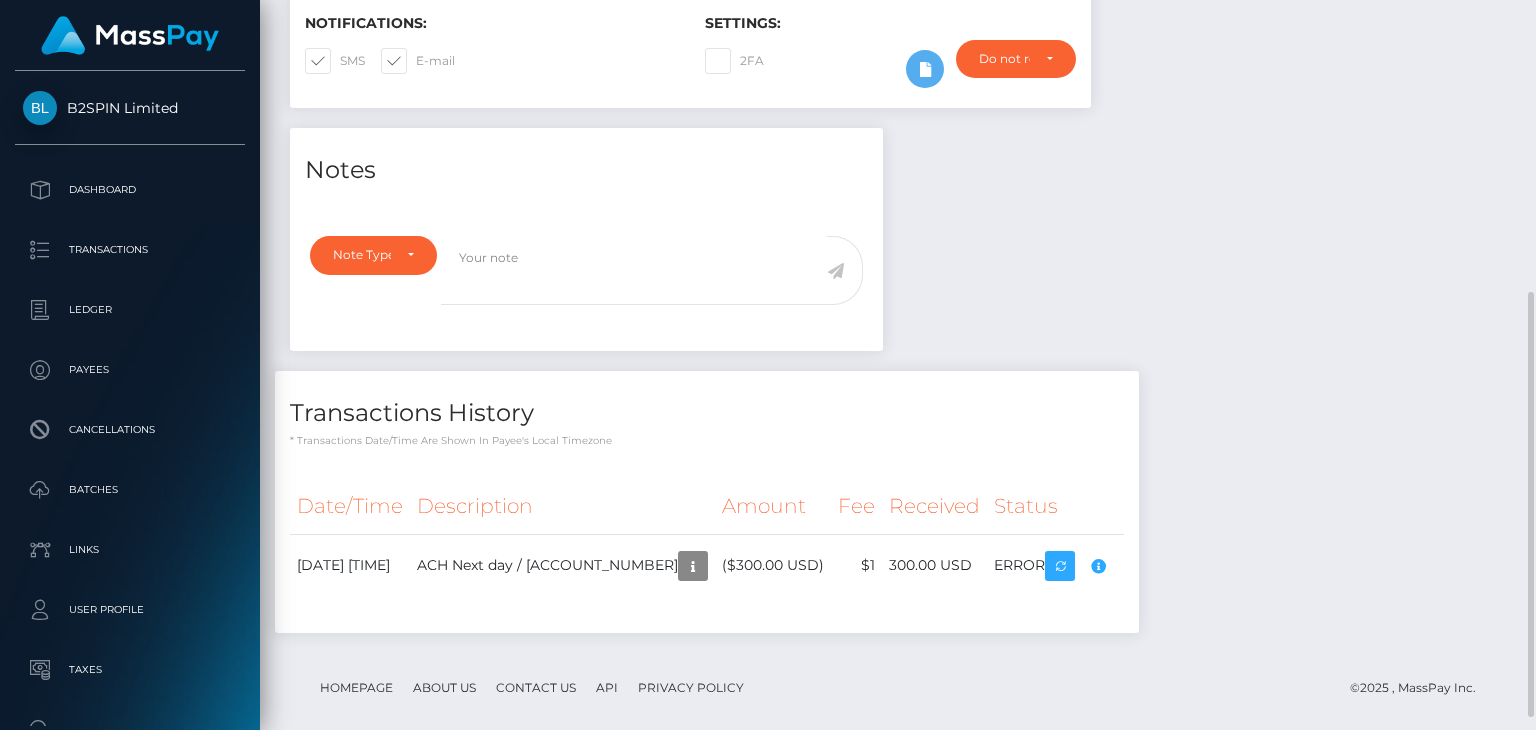 drag, startPoint x: 1328, startPoint y: 489, endPoint x: 1308, endPoint y: 489, distance: 20 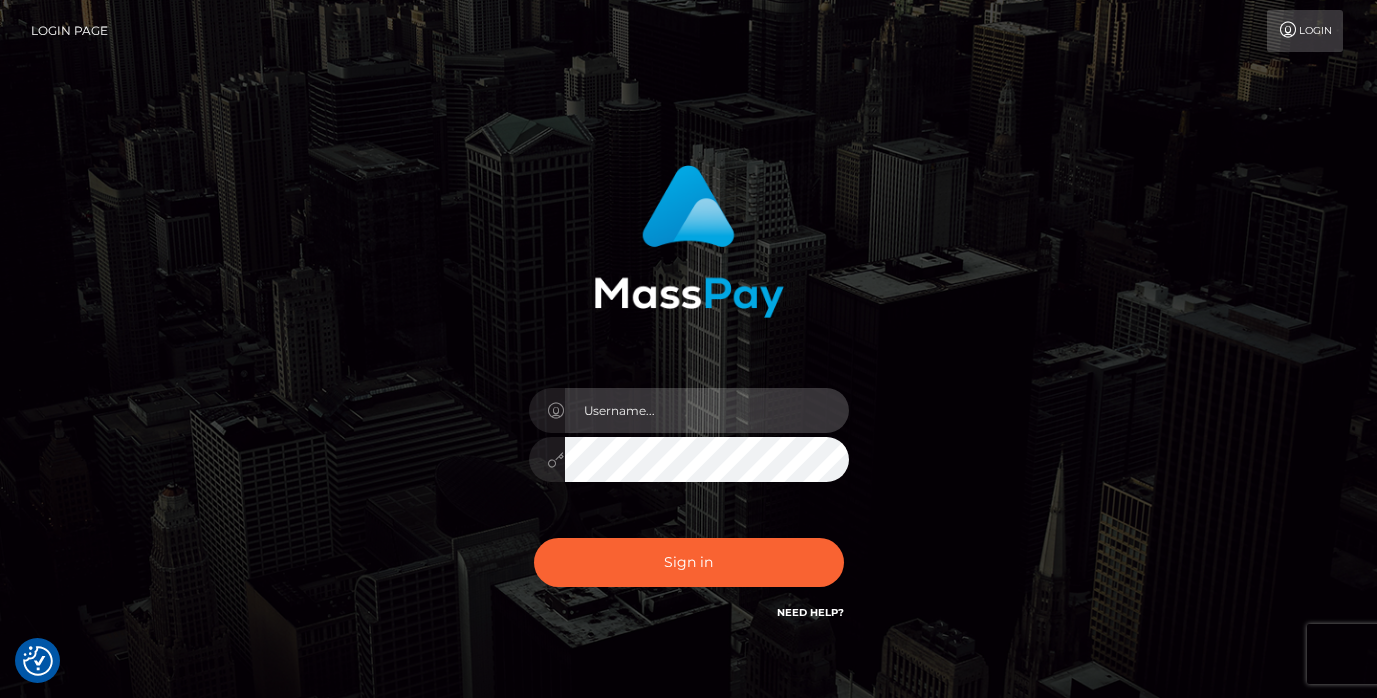 scroll, scrollTop: 0, scrollLeft: 0, axis: both 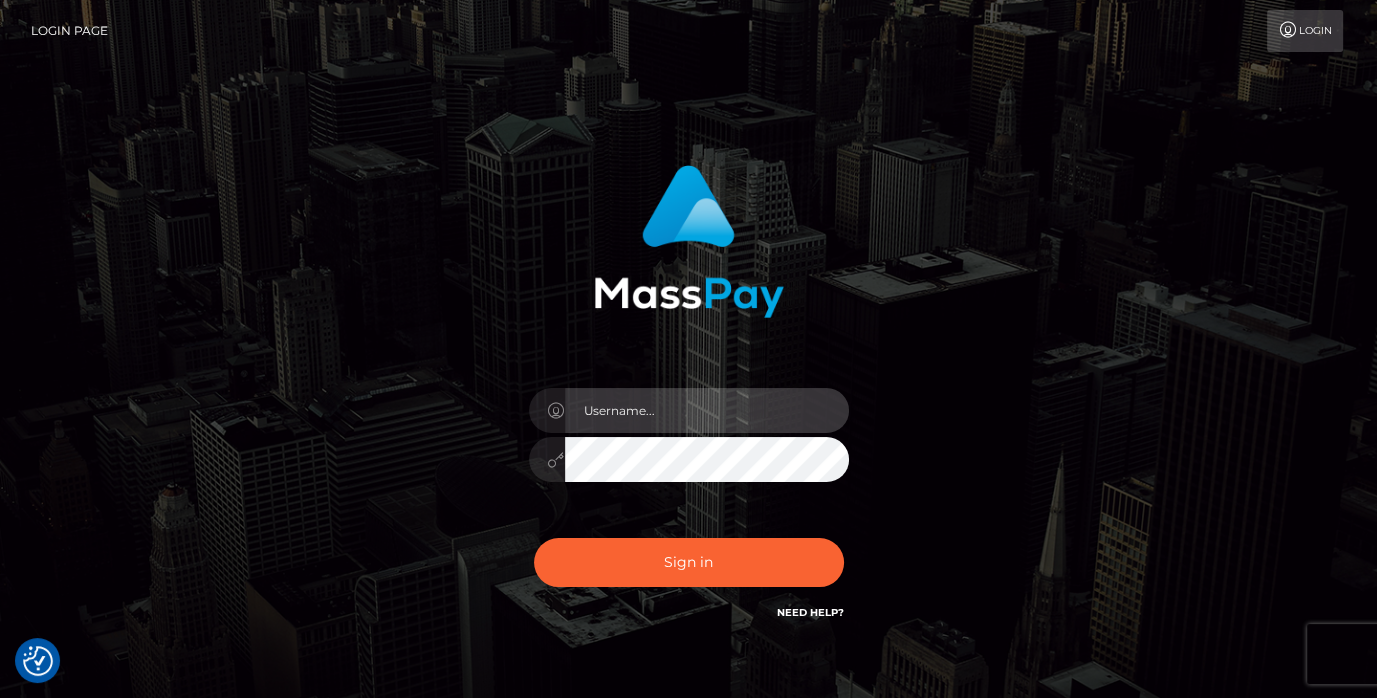 click at bounding box center (707, 410) 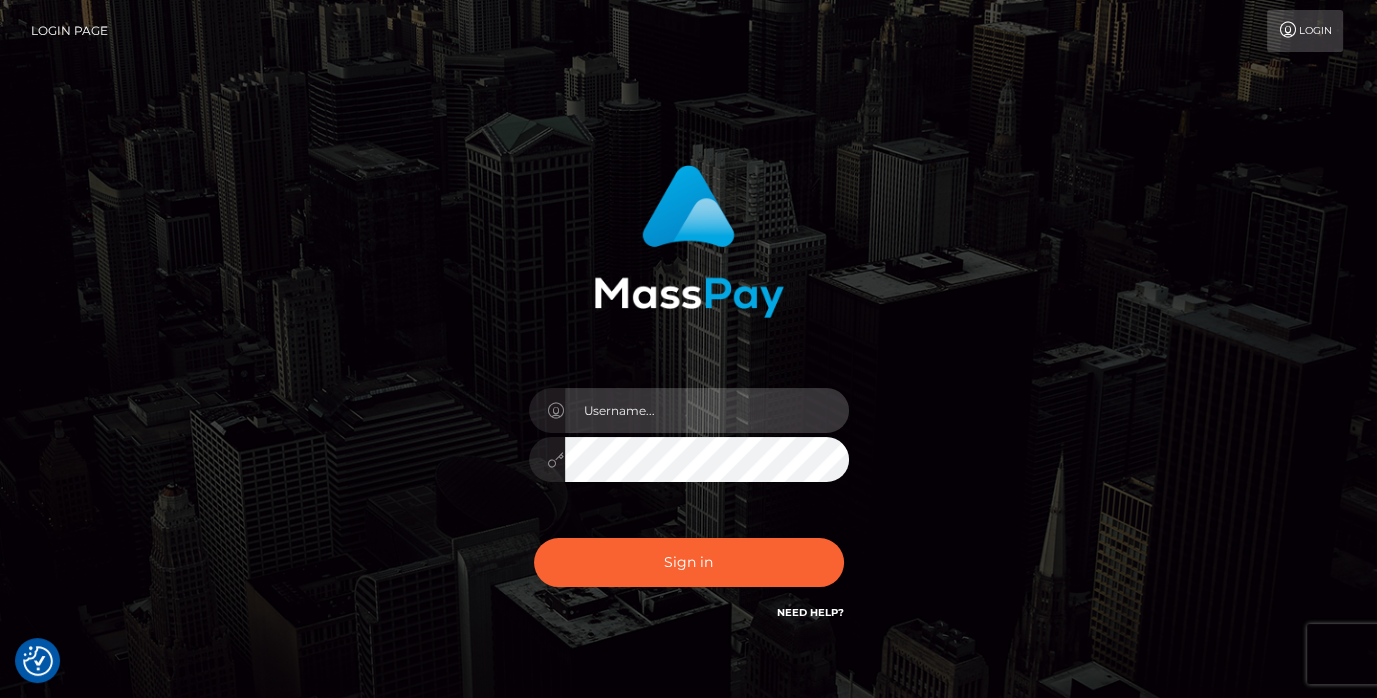 type on "[FIRST]" 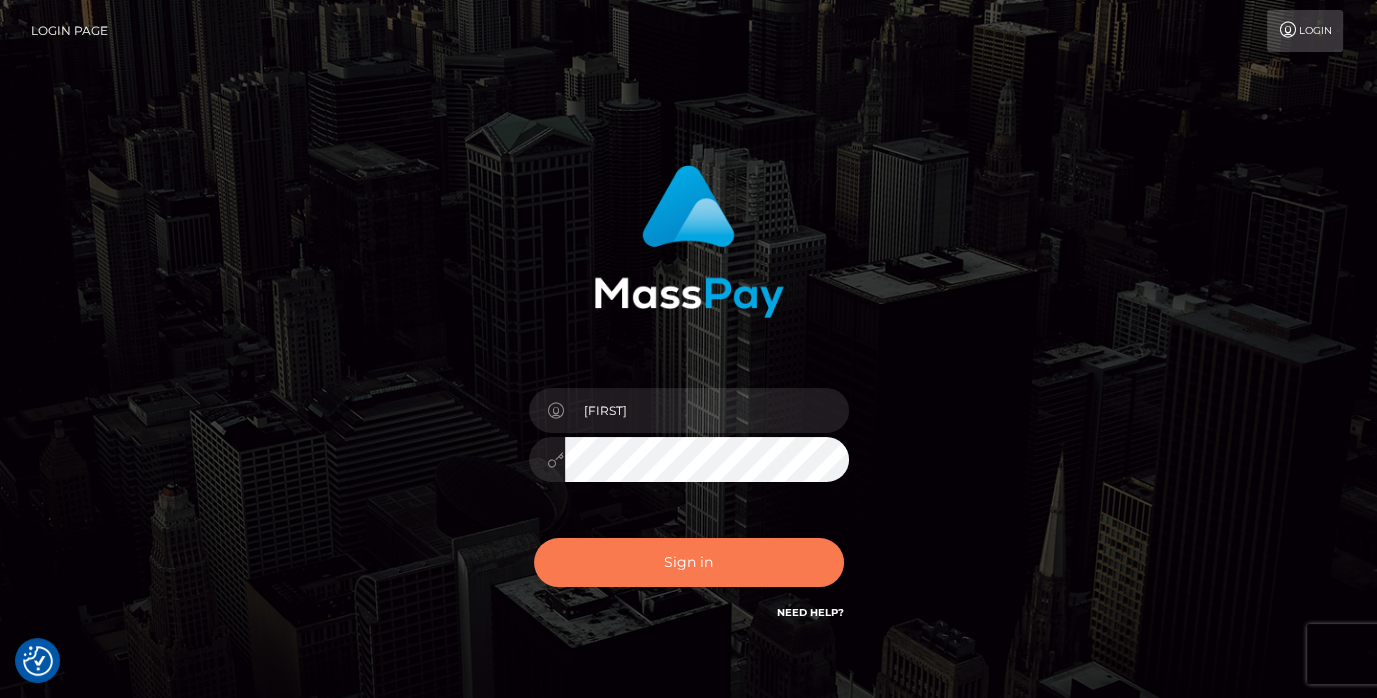 click on "Sign in" at bounding box center [689, 562] 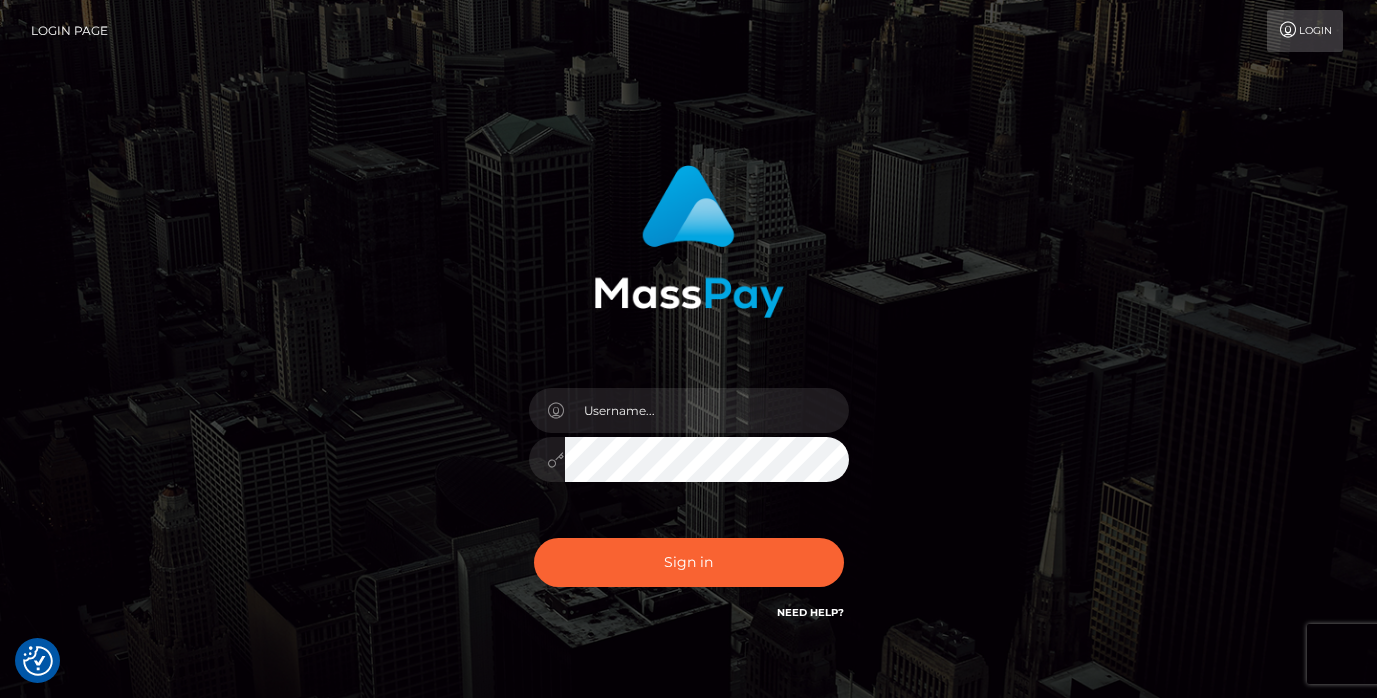 scroll, scrollTop: 0, scrollLeft: 0, axis: both 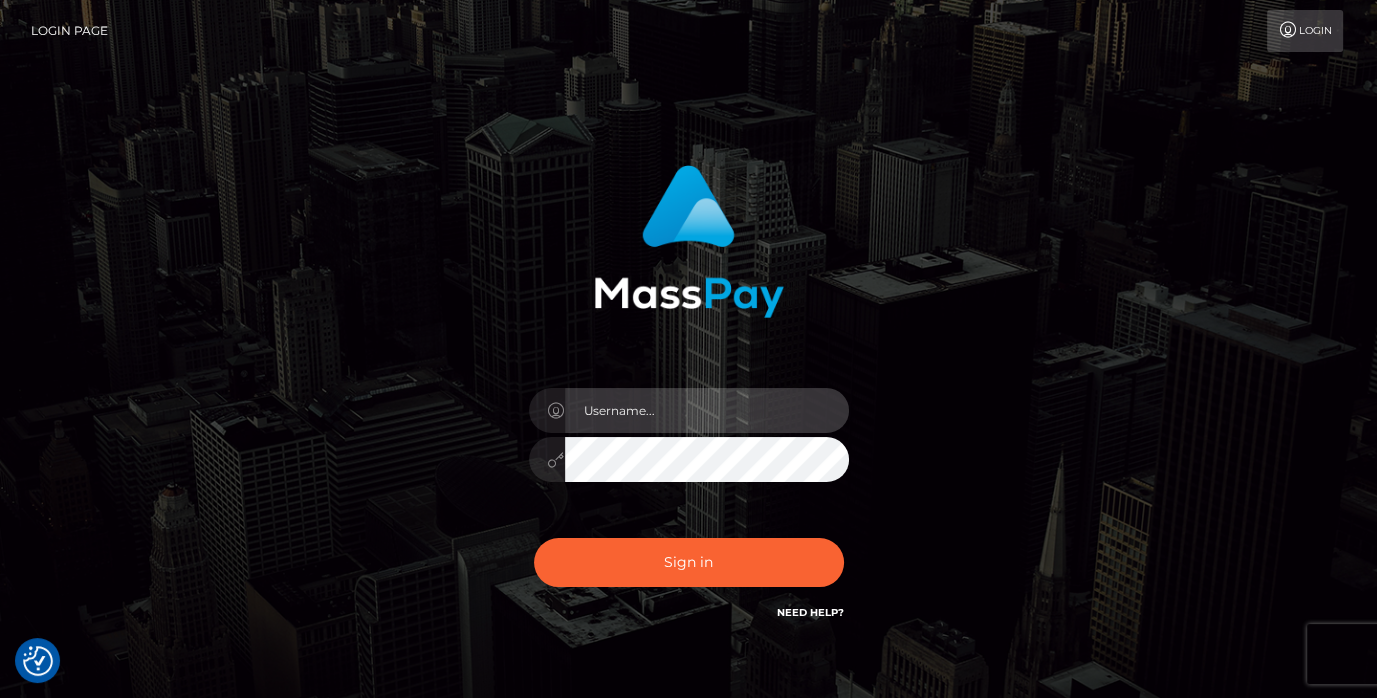 drag, startPoint x: 686, startPoint y: 397, endPoint x: 692, endPoint y: 381, distance: 17.088007 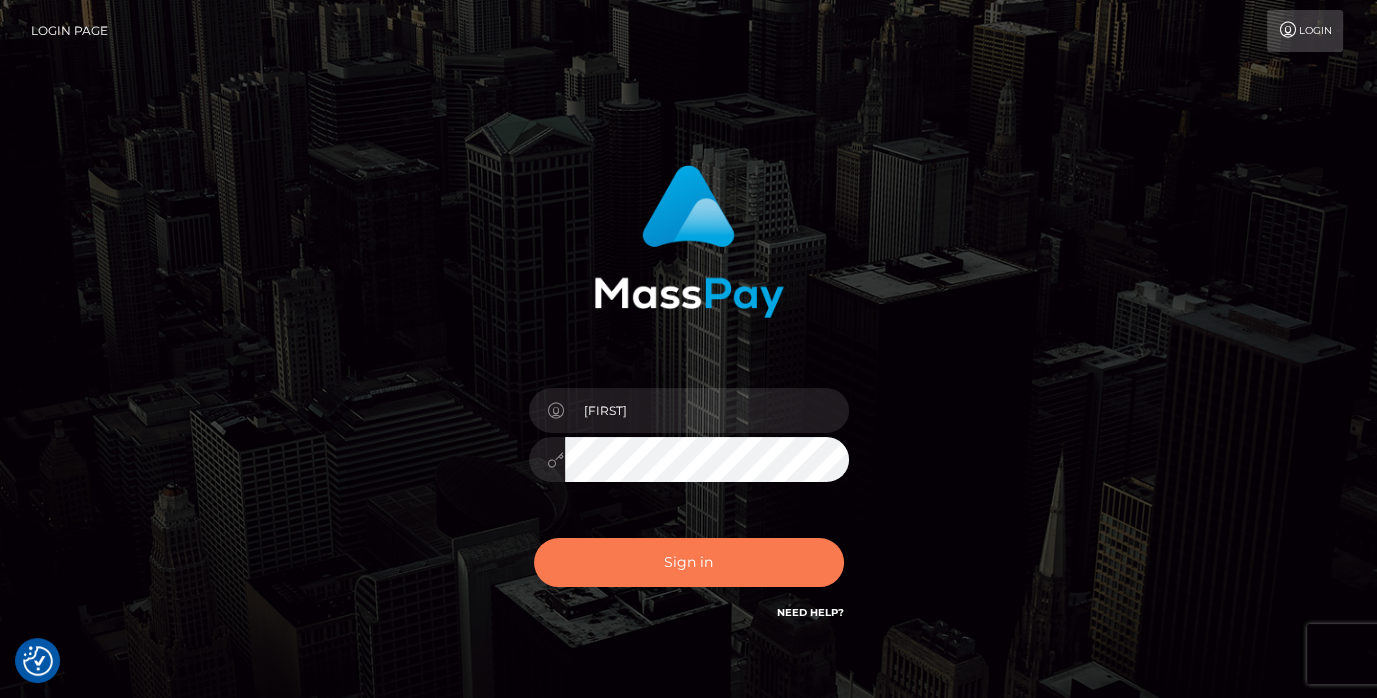 click on "Sign in" at bounding box center [689, 562] 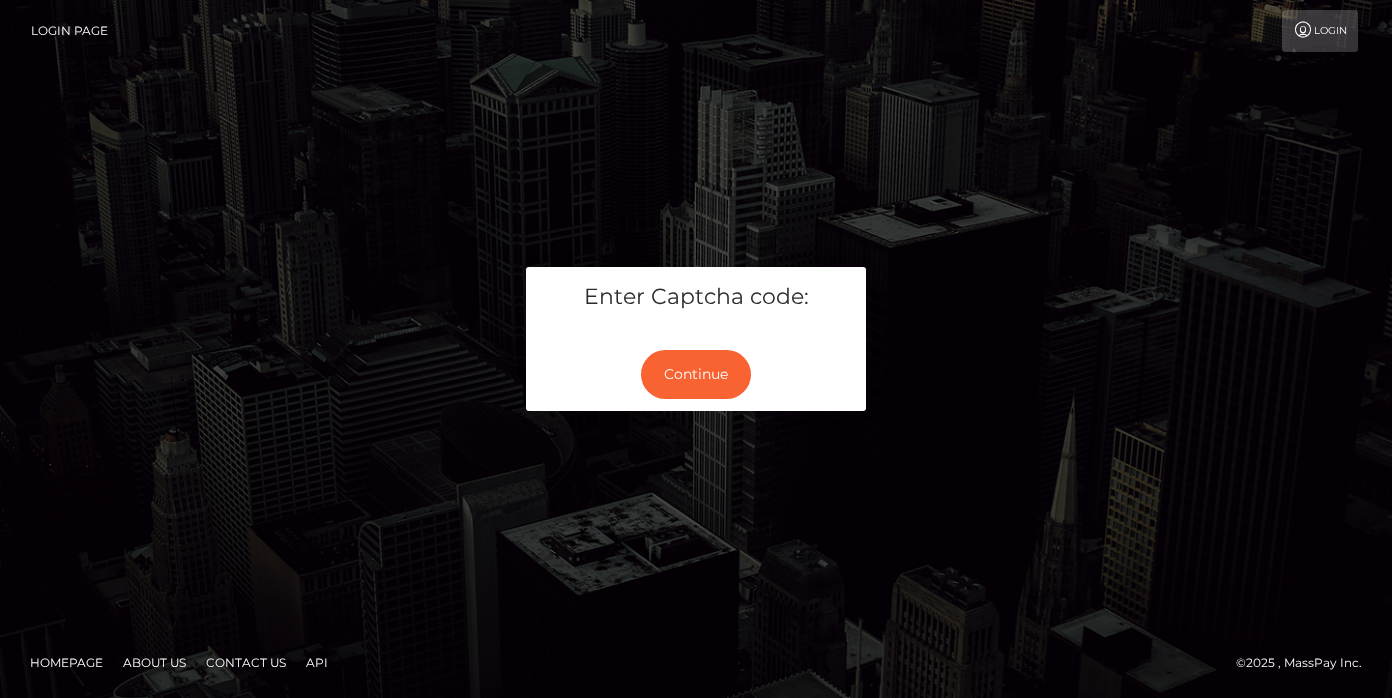 scroll, scrollTop: 0, scrollLeft: 0, axis: both 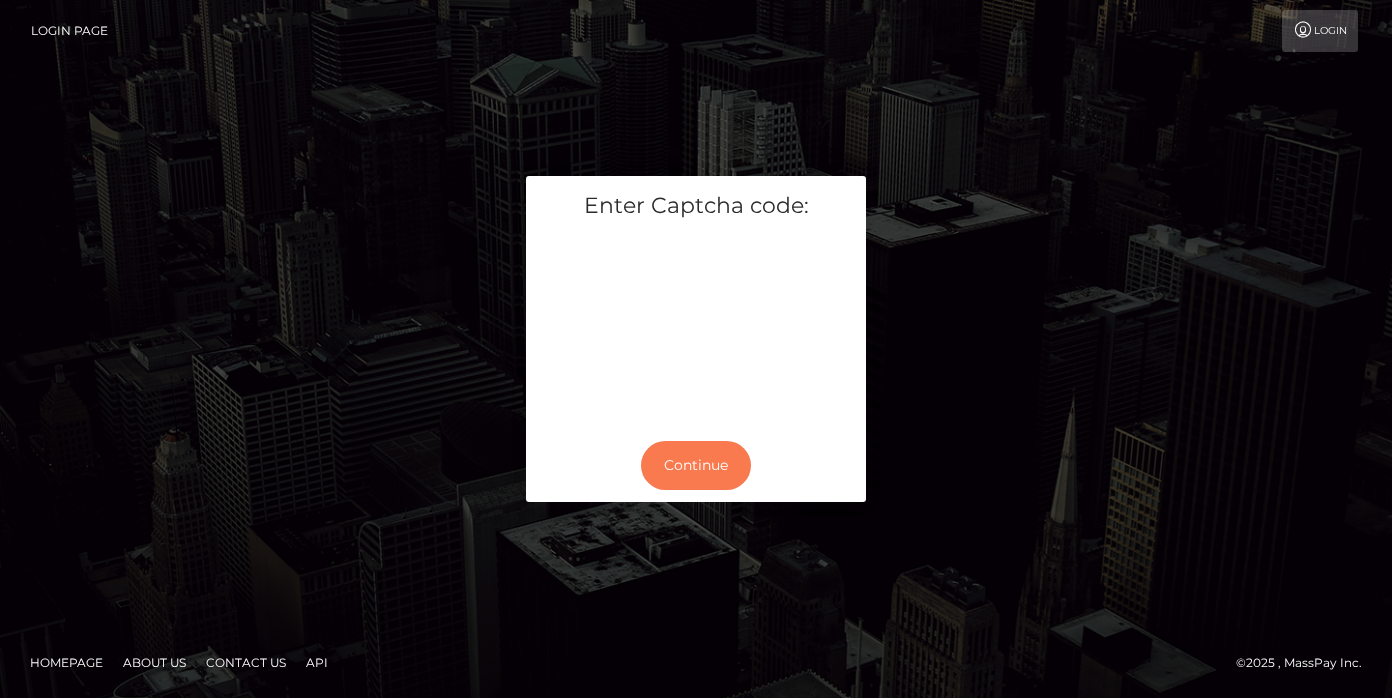 drag, startPoint x: 699, startPoint y: 469, endPoint x: 742, endPoint y: 444, distance: 49.73932 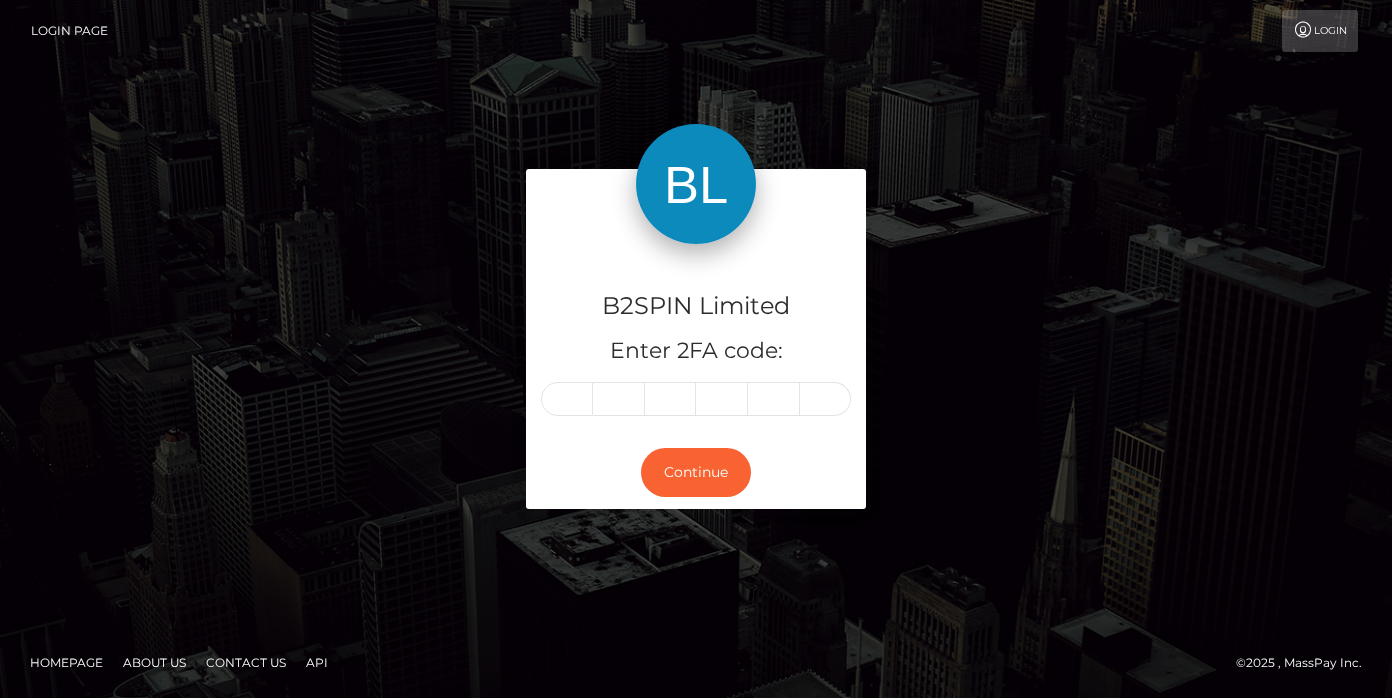 scroll, scrollTop: 0, scrollLeft: 0, axis: both 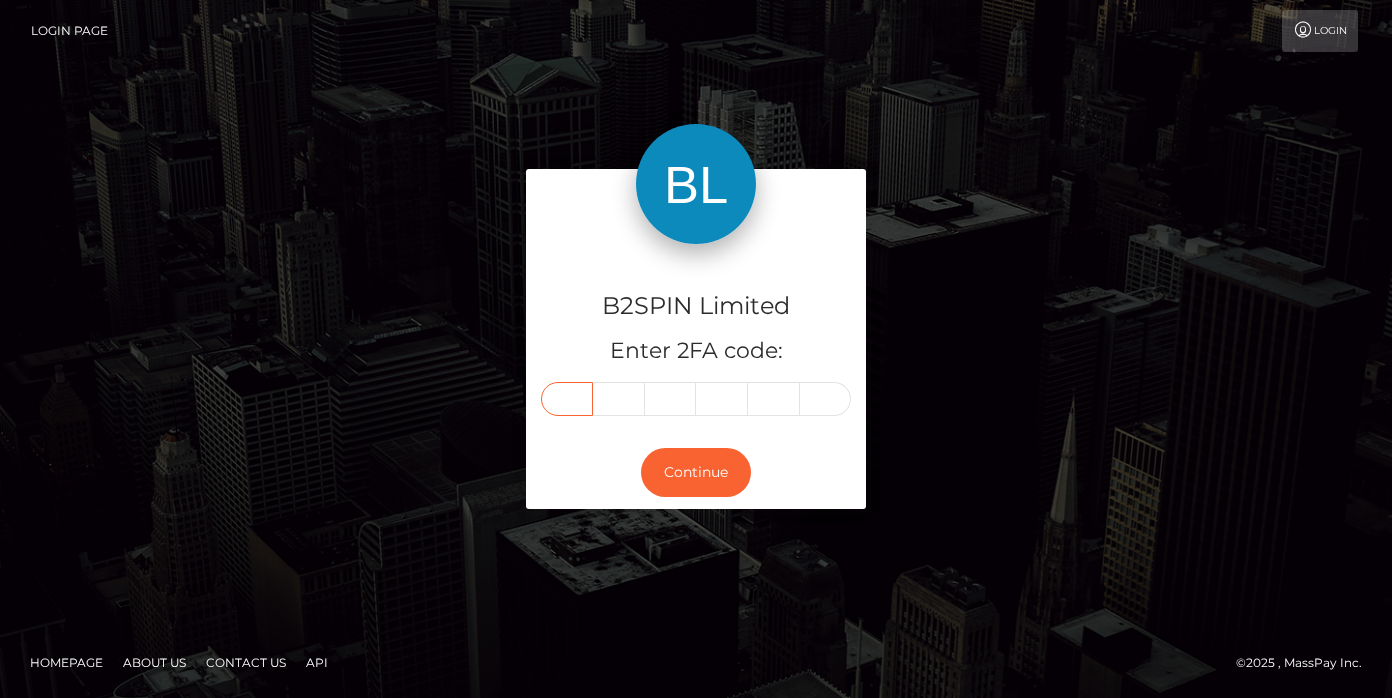 paste on "9" 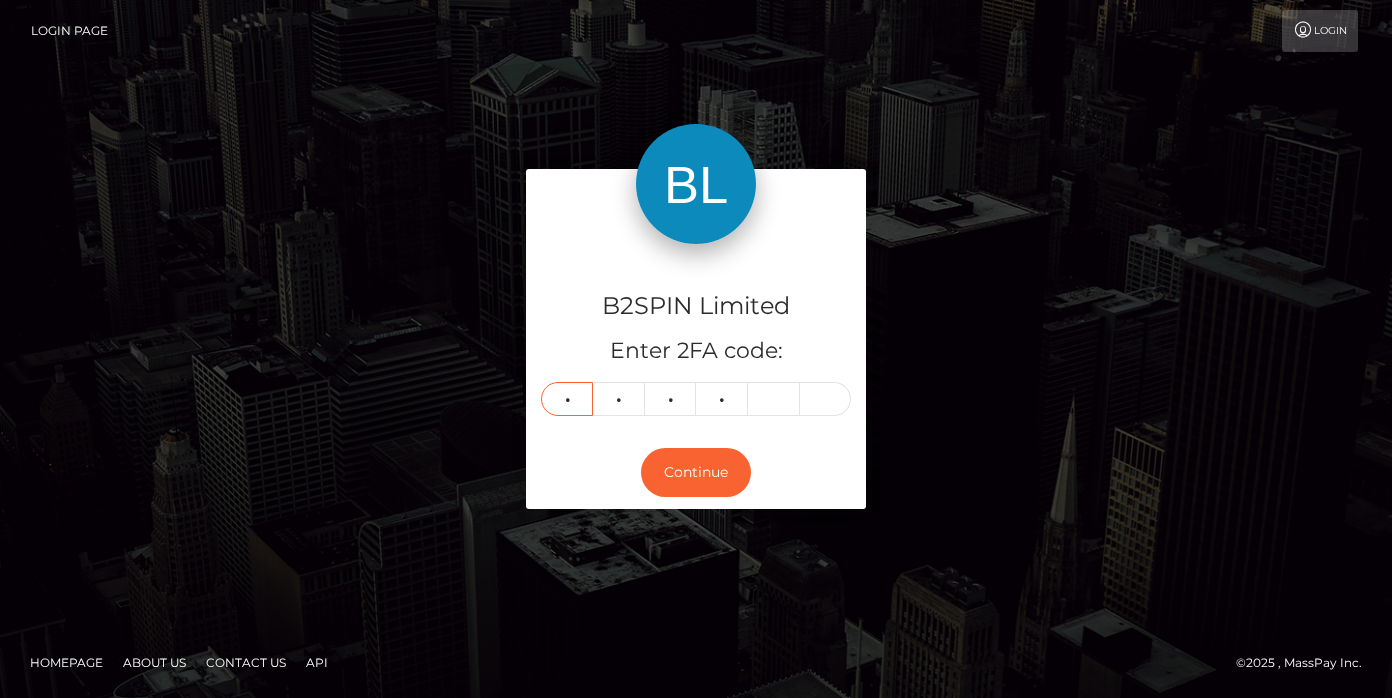 type on "8" 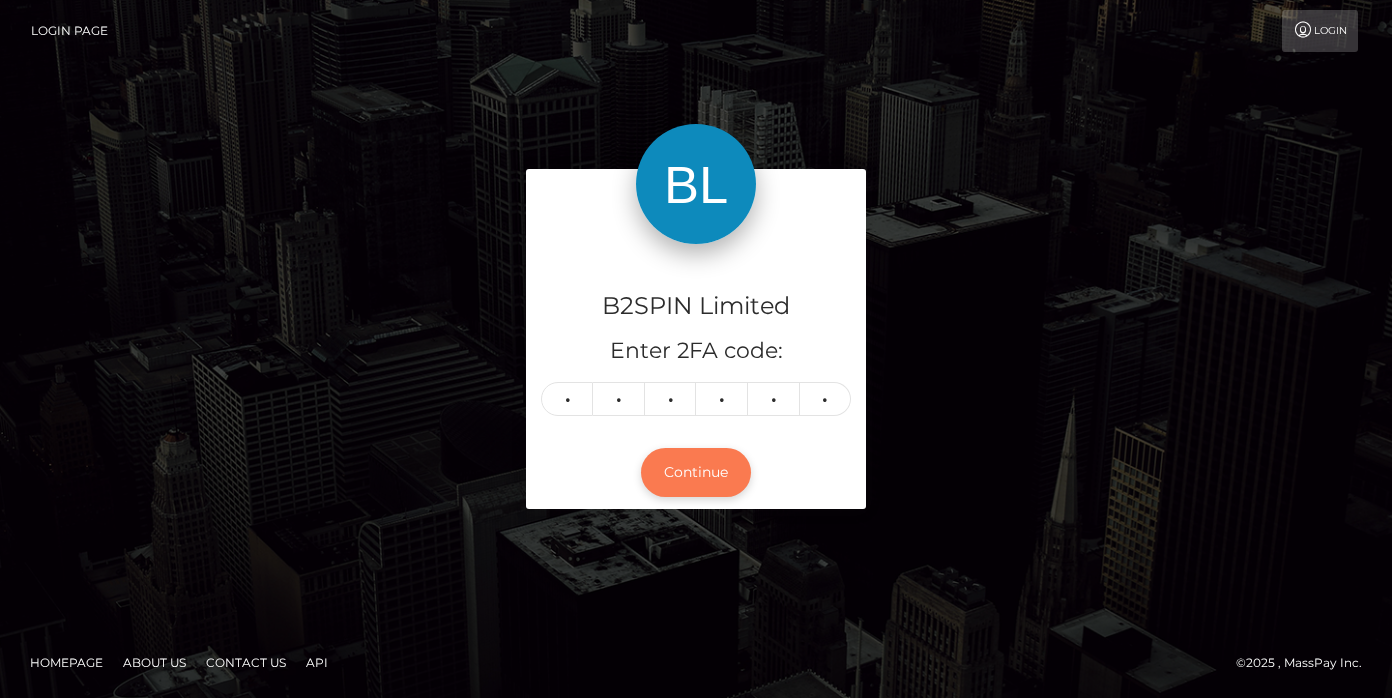 click on "Continue" at bounding box center (696, 472) 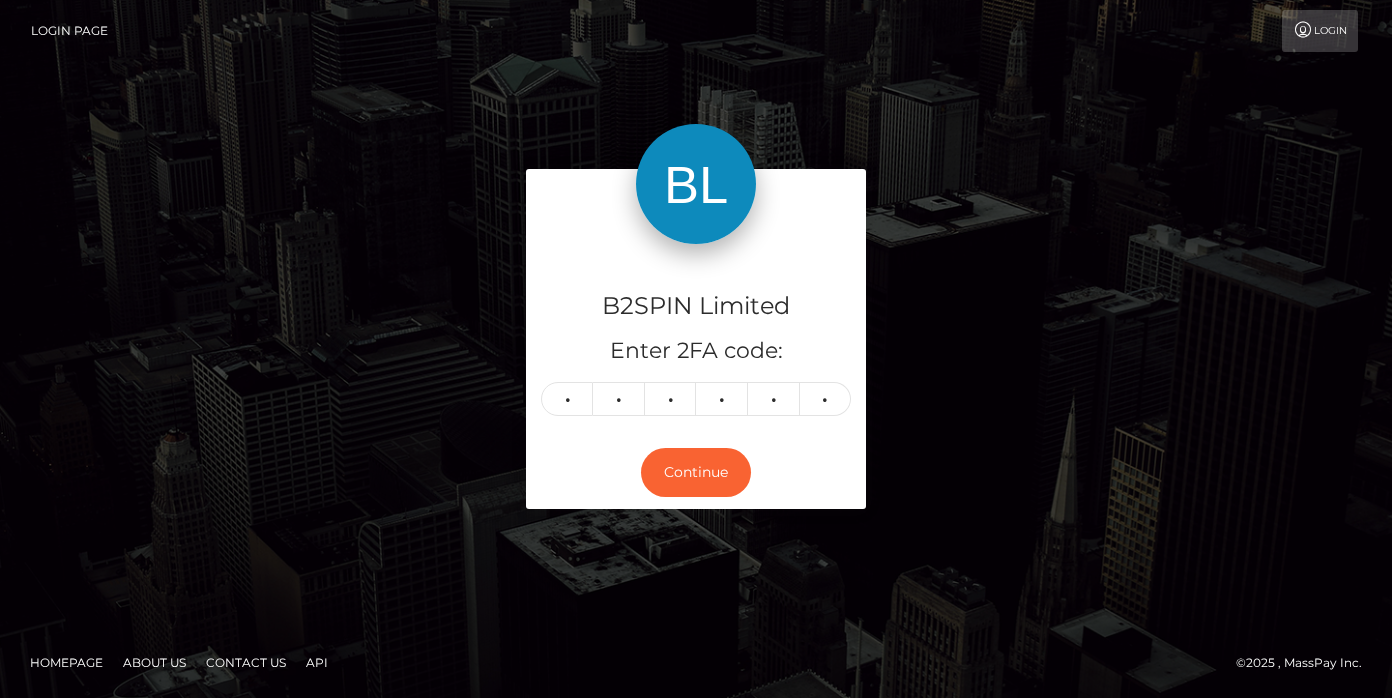 click on "B2SPIN Limited
Enter 2FA code:
9 5 2 8 8 8 952888
Continue" at bounding box center [696, 348] 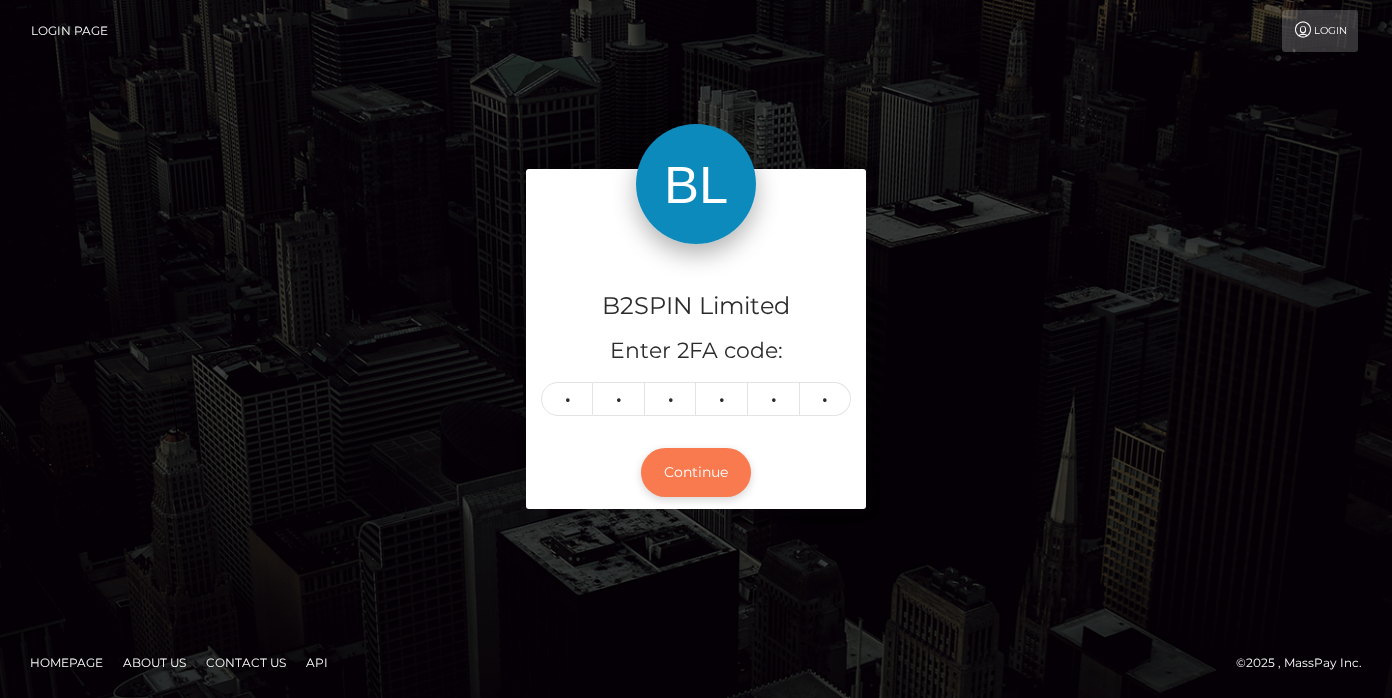 click on "Continue" at bounding box center [696, 472] 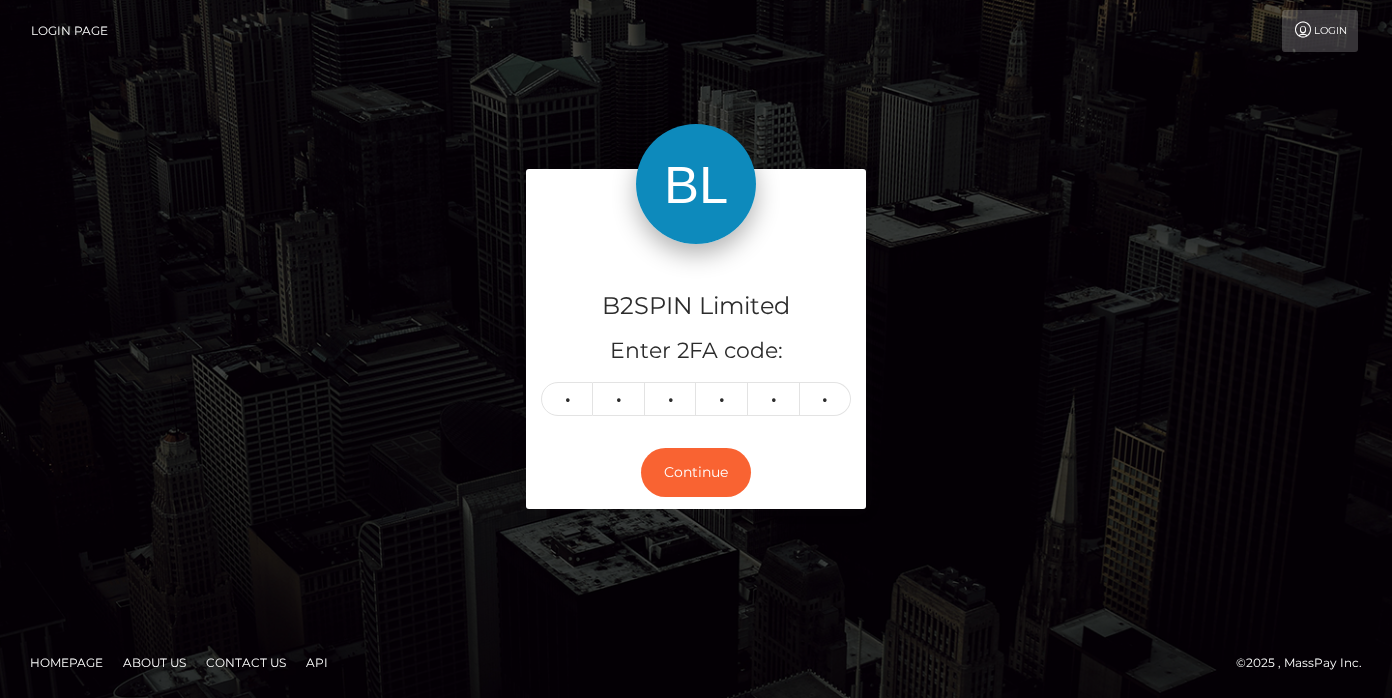 click on "B2SPIN Limited
Enter 2FA code:
9 5 2 8 8 8 952888
Continue" at bounding box center [696, 348] 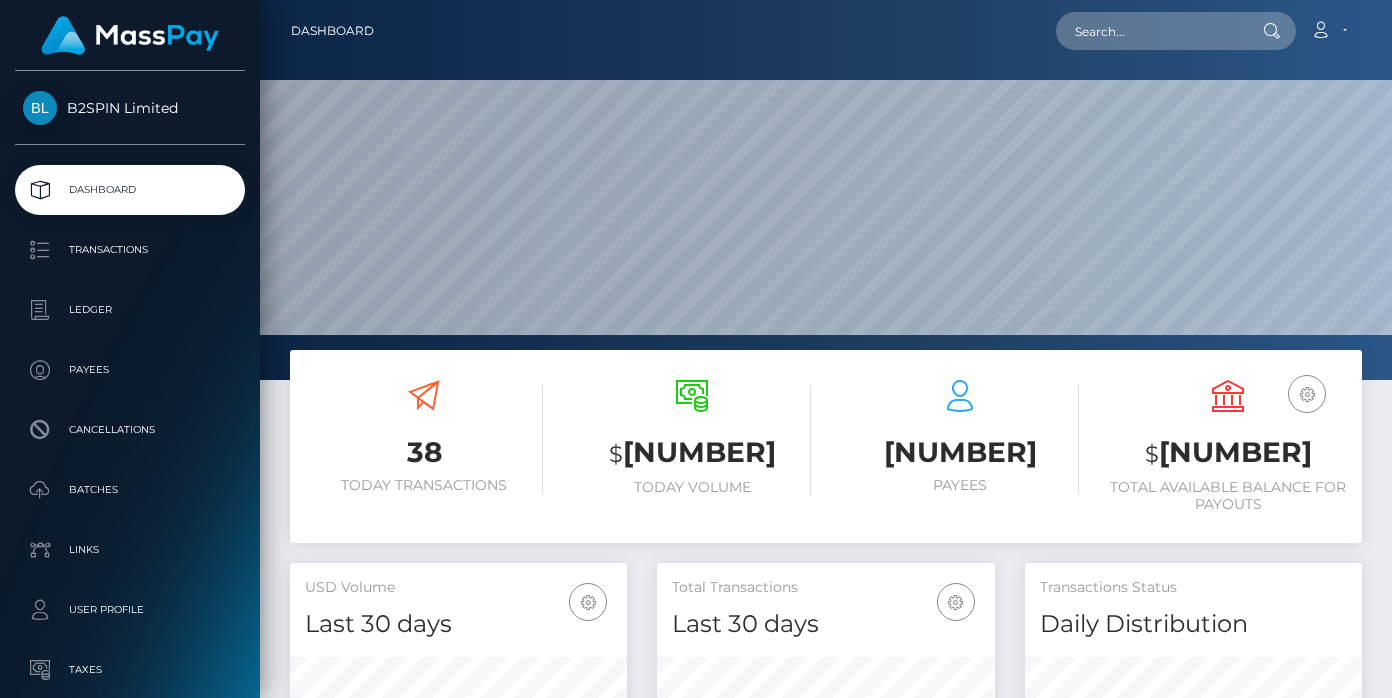 scroll, scrollTop: 0, scrollLeft: 0, axis: both 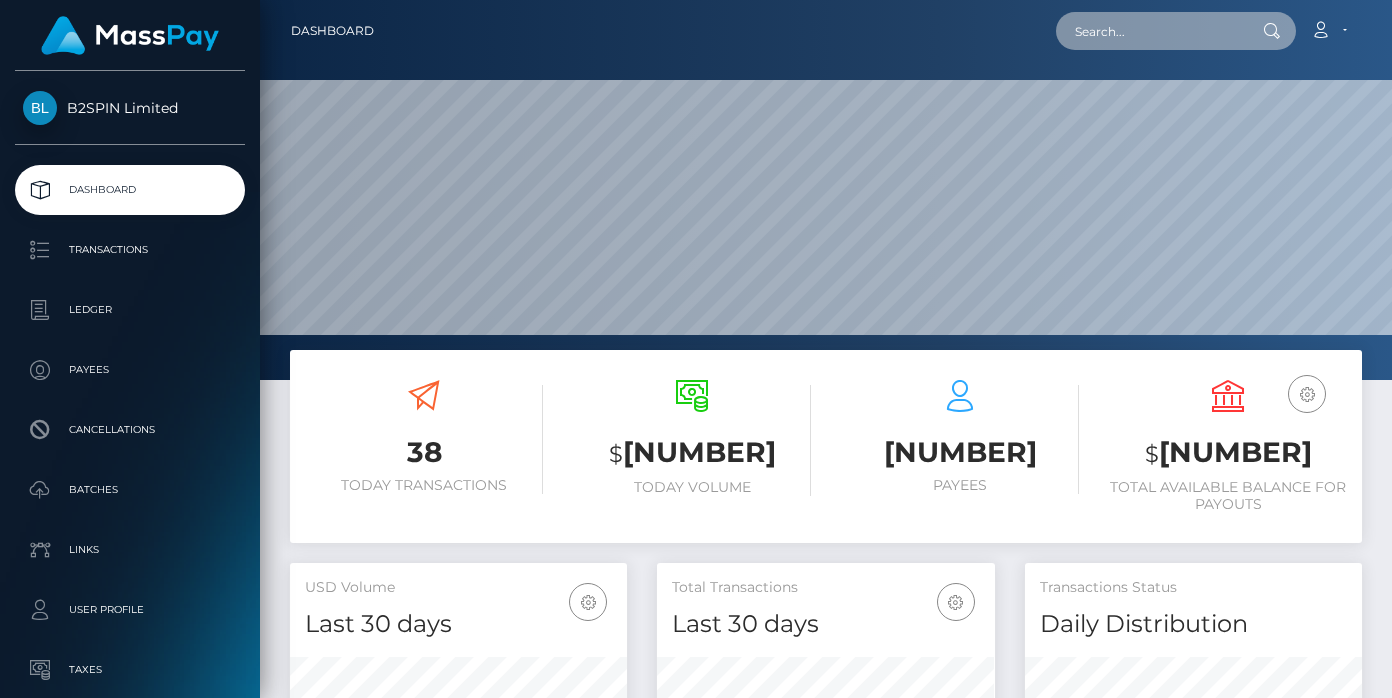 click at bounding box center [1150, 31] 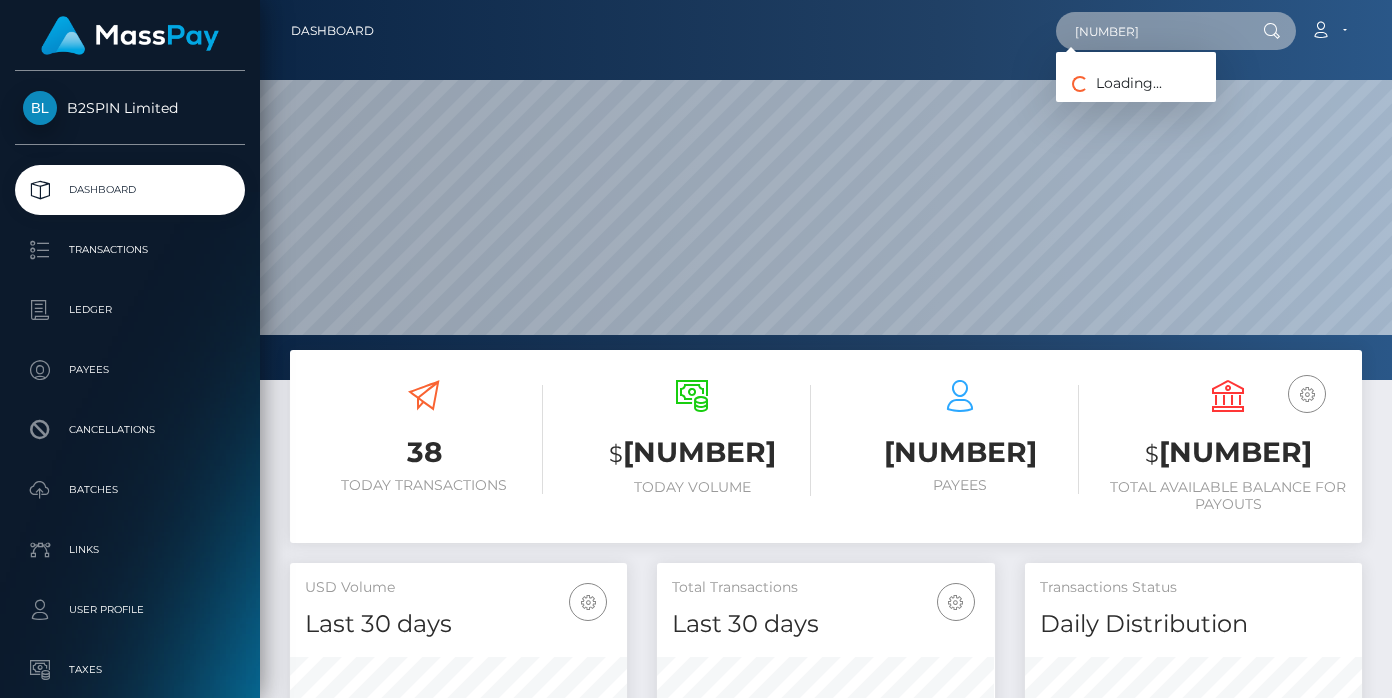 click on "3122003" at bounding box center [1150, 31] 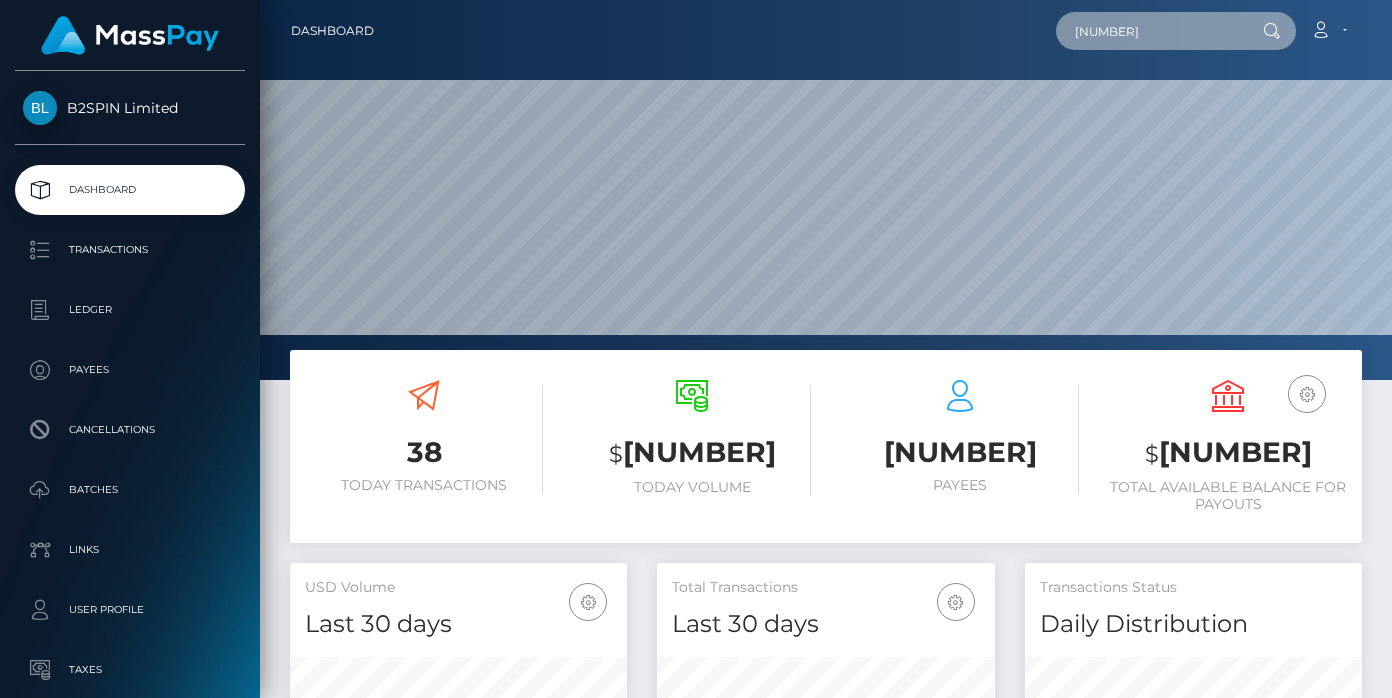 click on "3122003" at bounding box center [1150, 31] 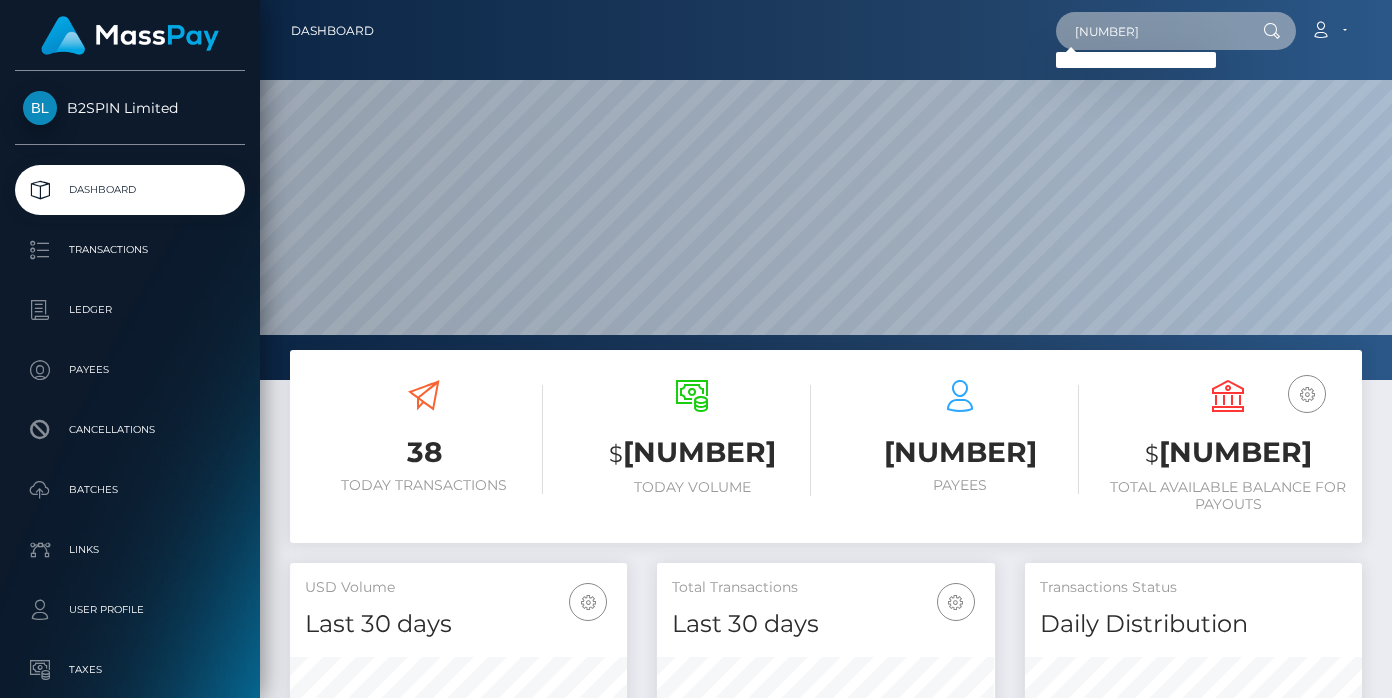 click on "3122002" at bounding box center [1150, 31] 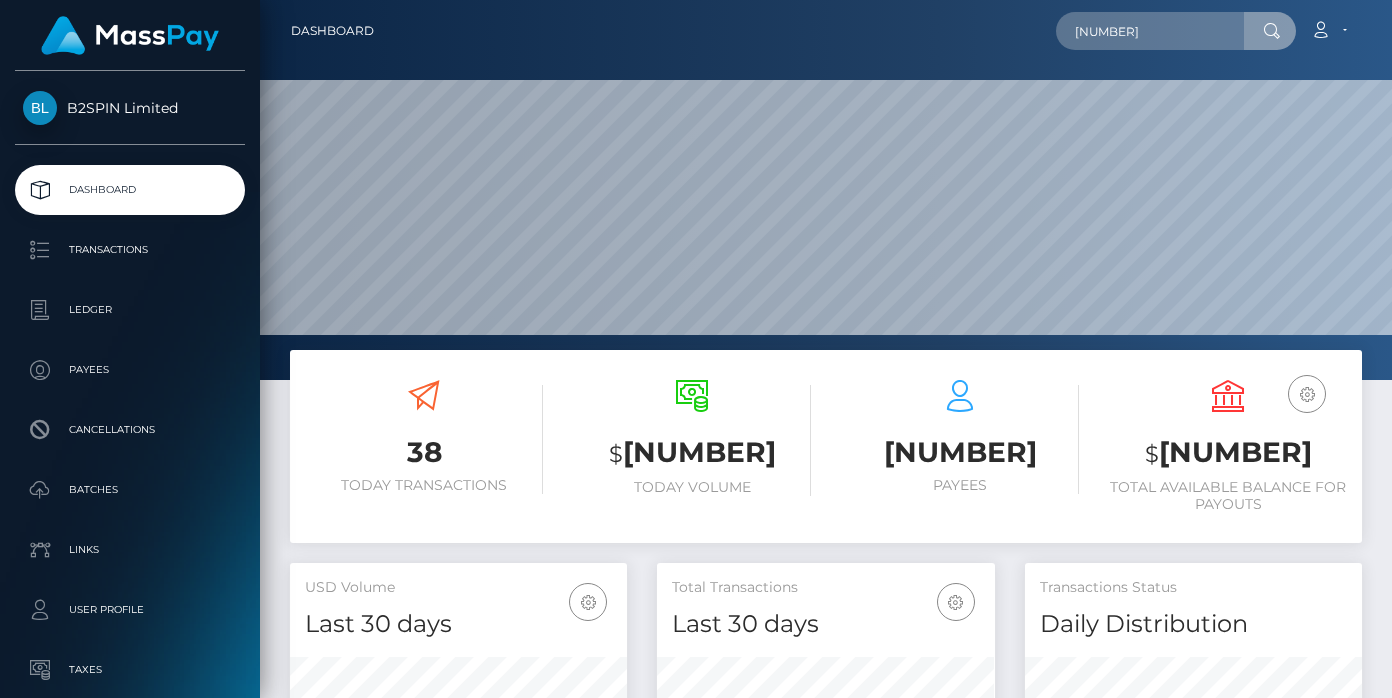 click on "Dashboard
3122002
Loading...
Loading...
Account Edit Profile" at bounding box center (826, 31) 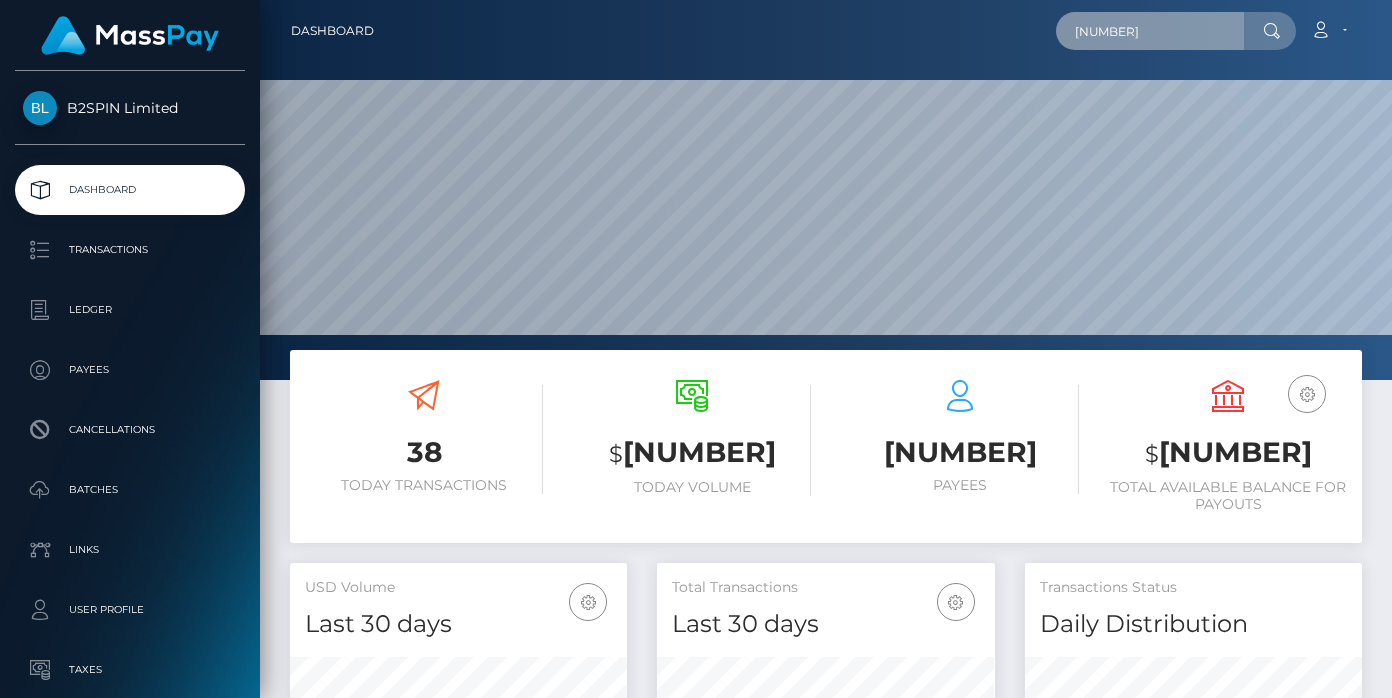 click on "3122002" at bounding box center [1150, 31] 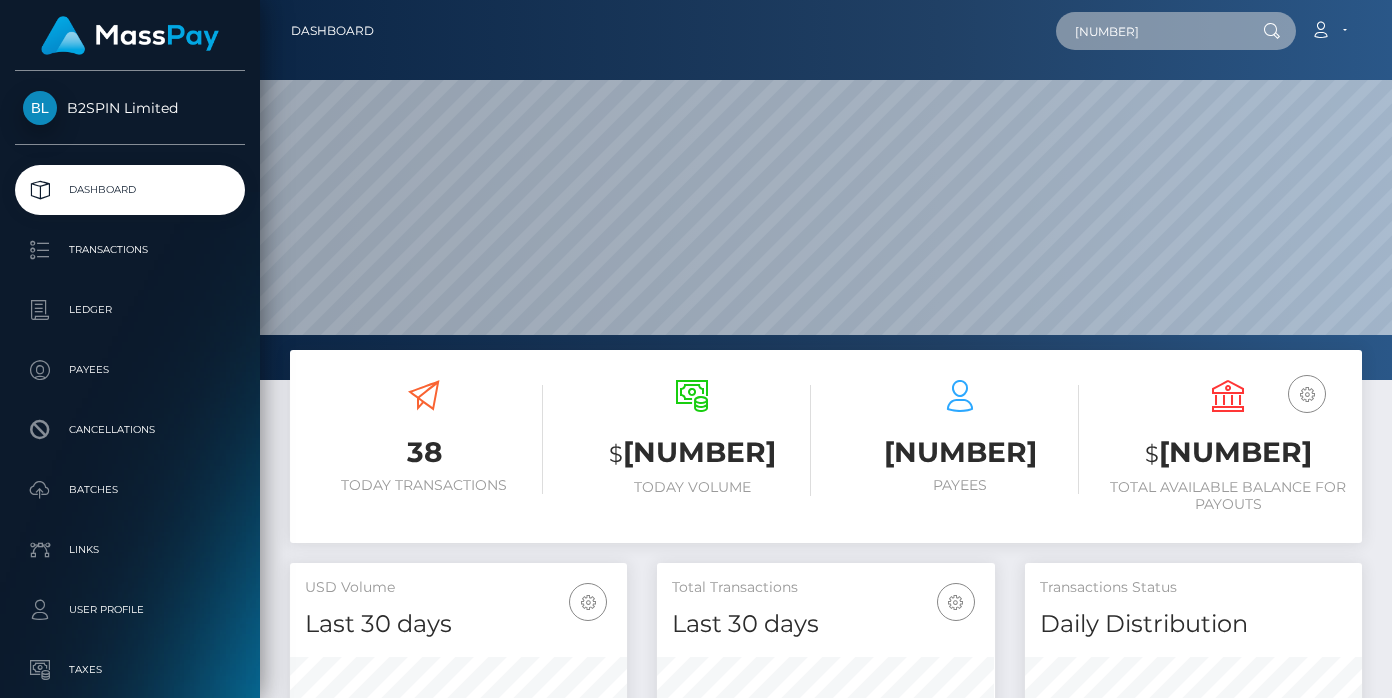 click on "3122002" at bounding box center (1150, 31) 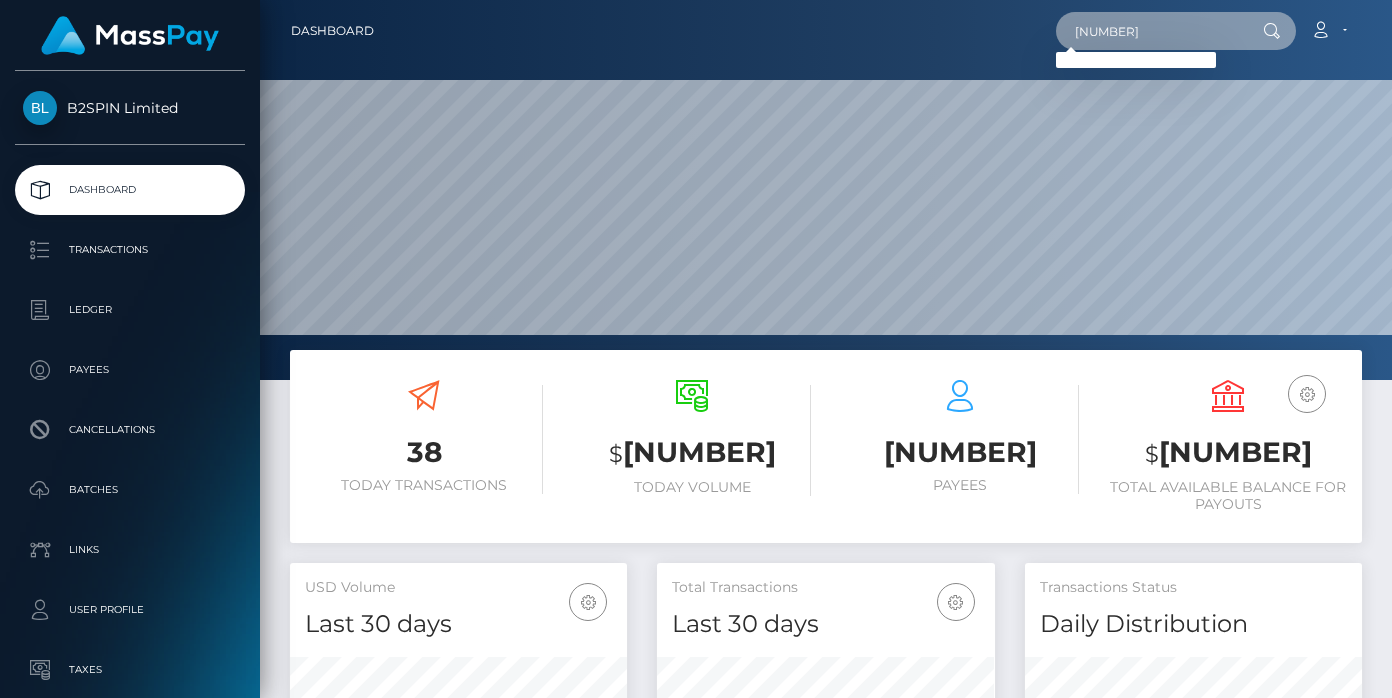 click on "3122003" at bounding box center (1150, 31) 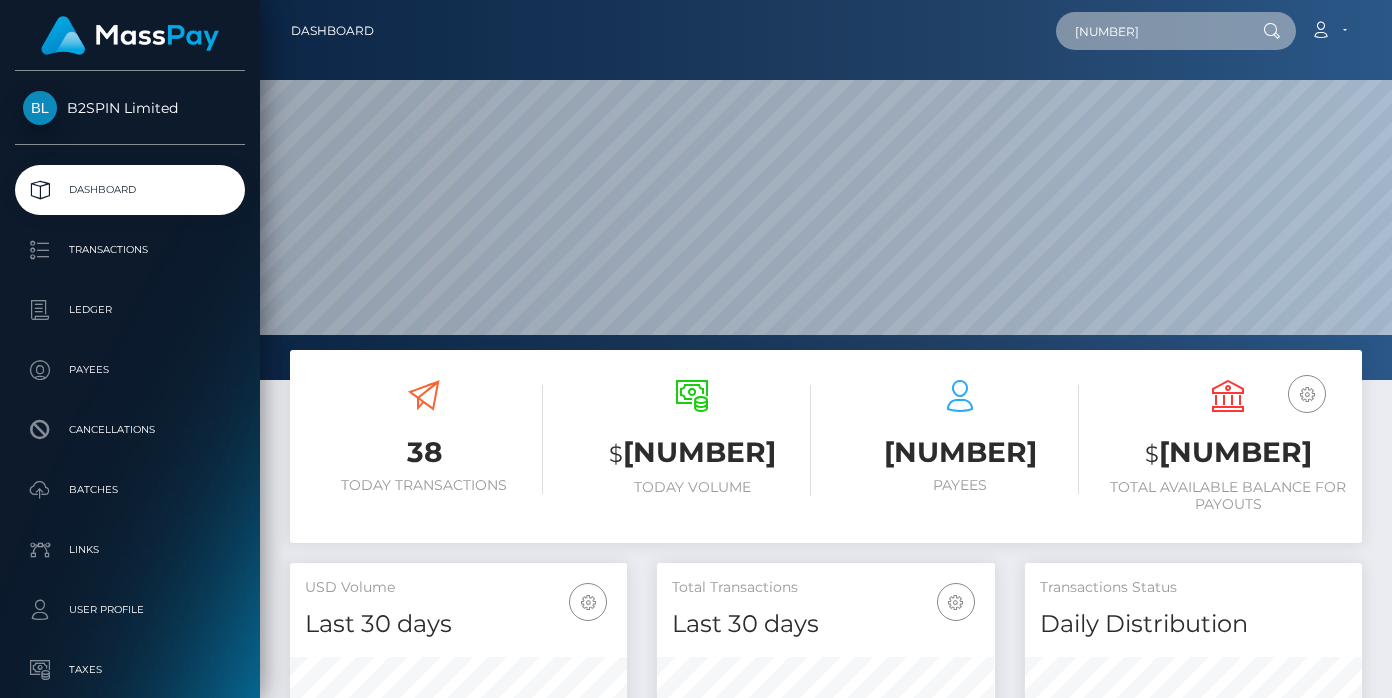 click on "3122003" at bounding box center [1150, 31] 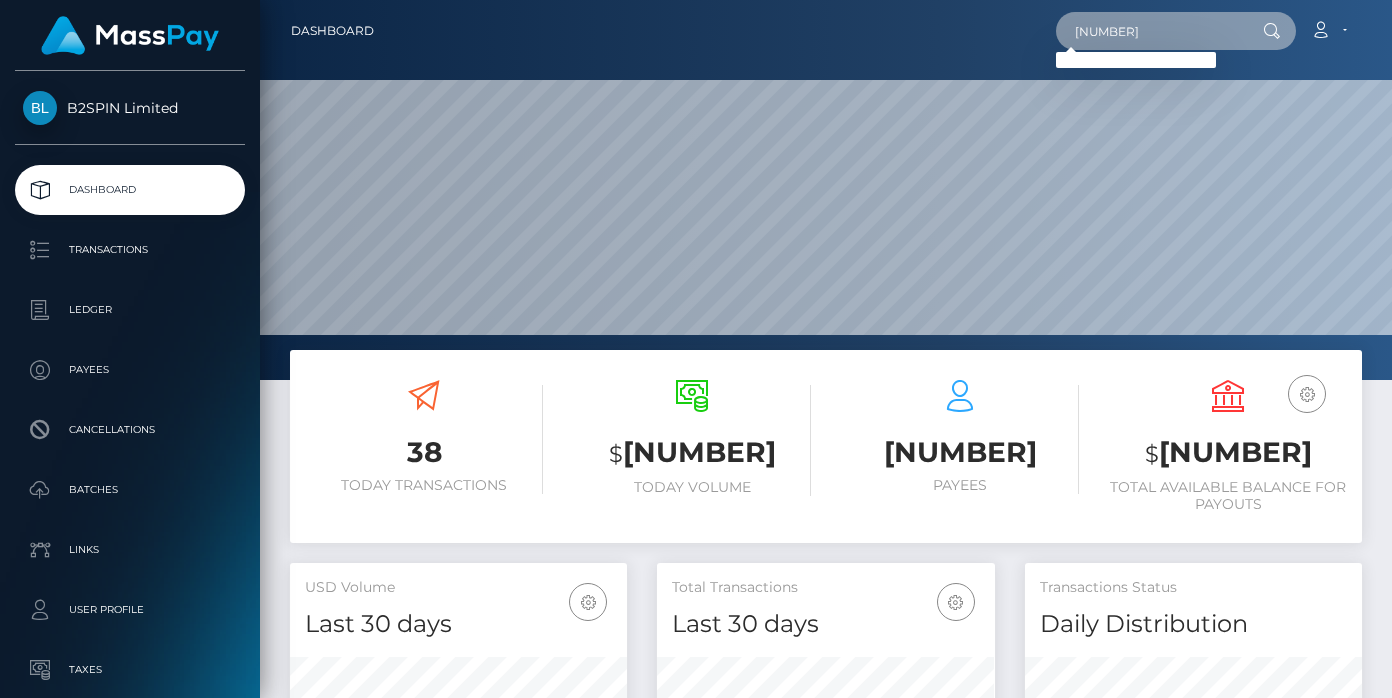 click on "3122002" at bounding box center [1150, 31] 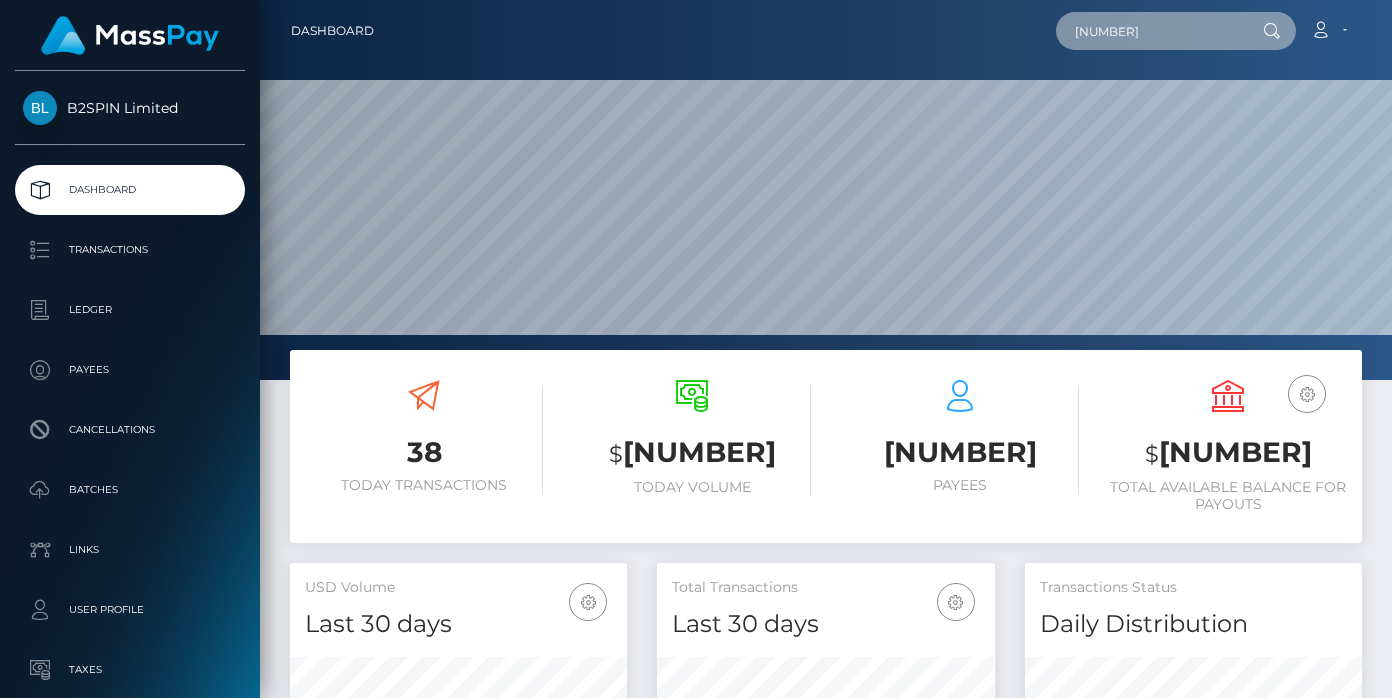 click on "3122002" at bounding box center [1150, 31] 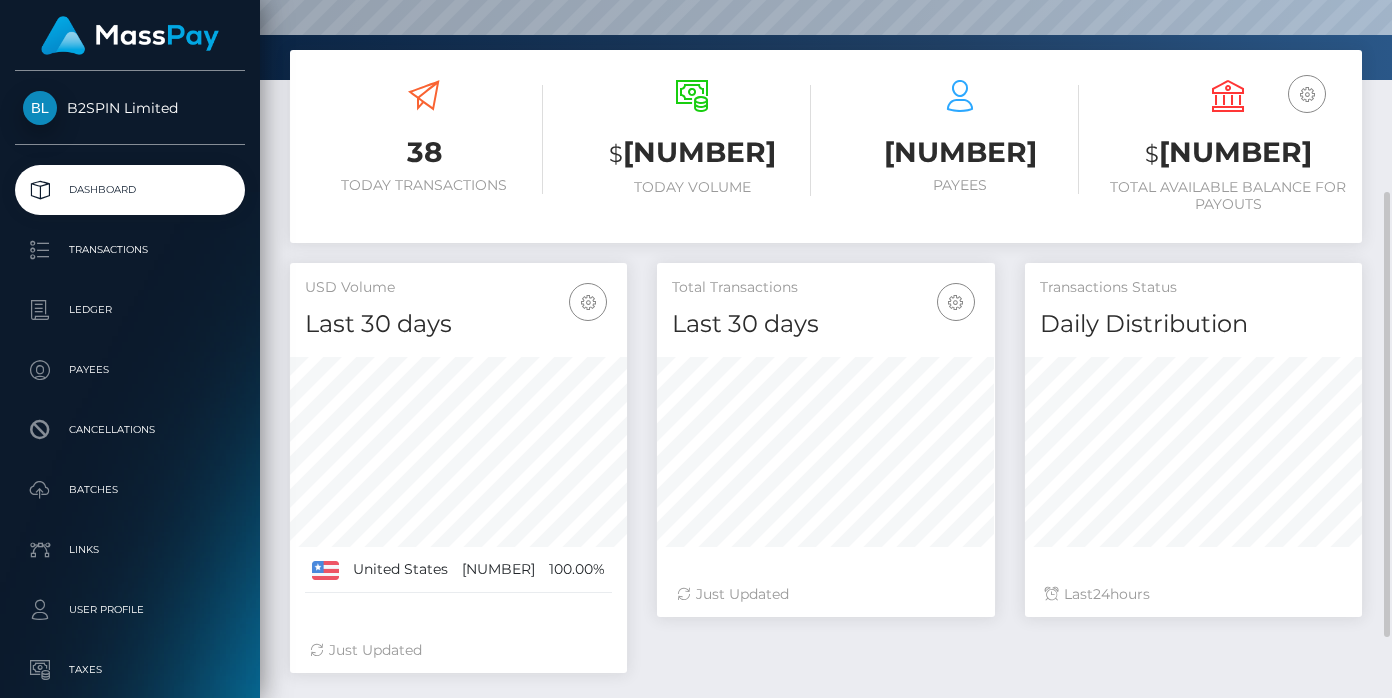 scroll, scrollTop: 0, scrollLeft: 0, axis: both 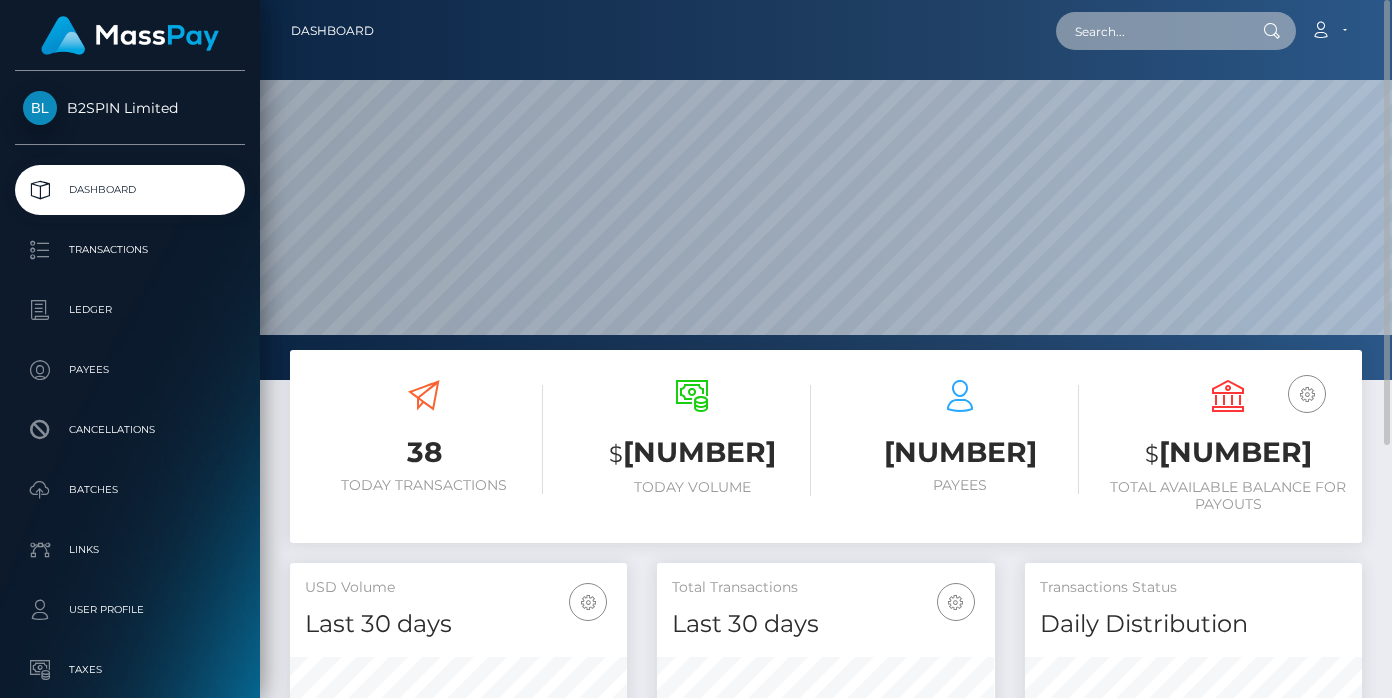 click at bounding box center (1150, 31) 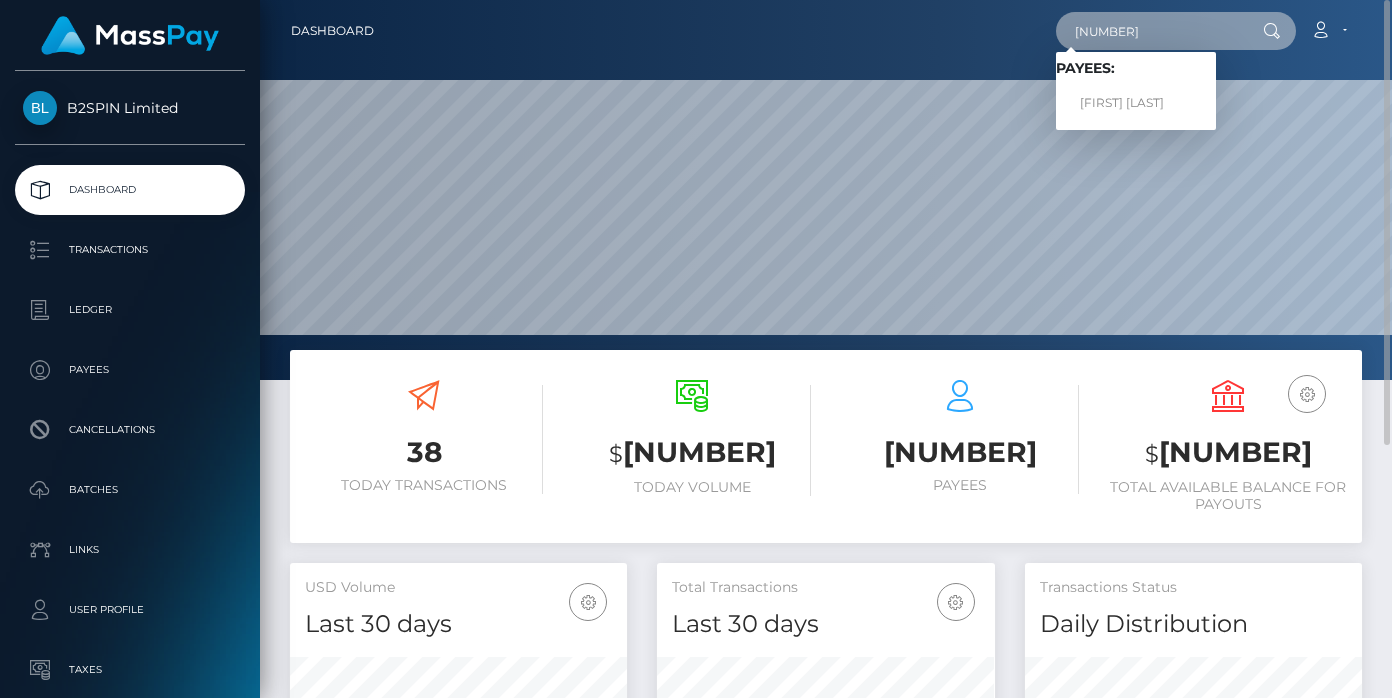 type on "1788006285" 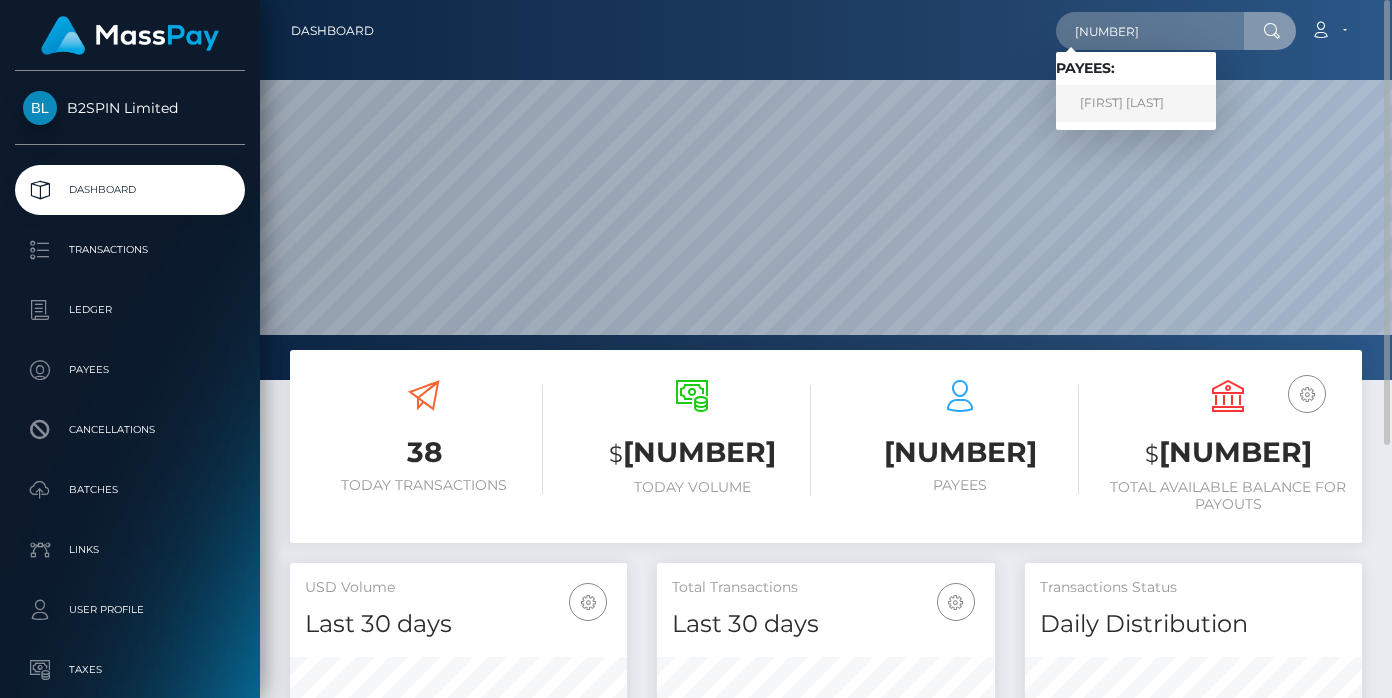 click on "SERGIO  PEREZ" at bounding box center (1136, 103) 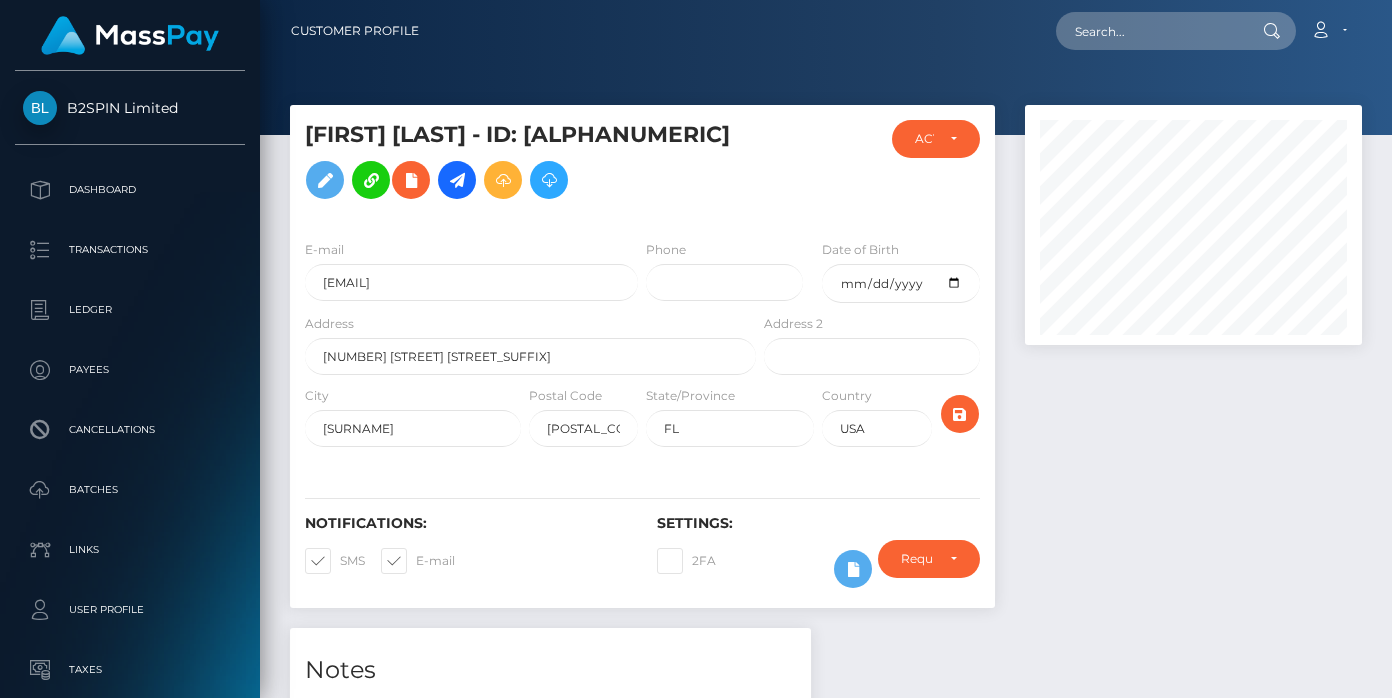 scroll, scrollTop: 0, scrollLeft: 0, axis: both 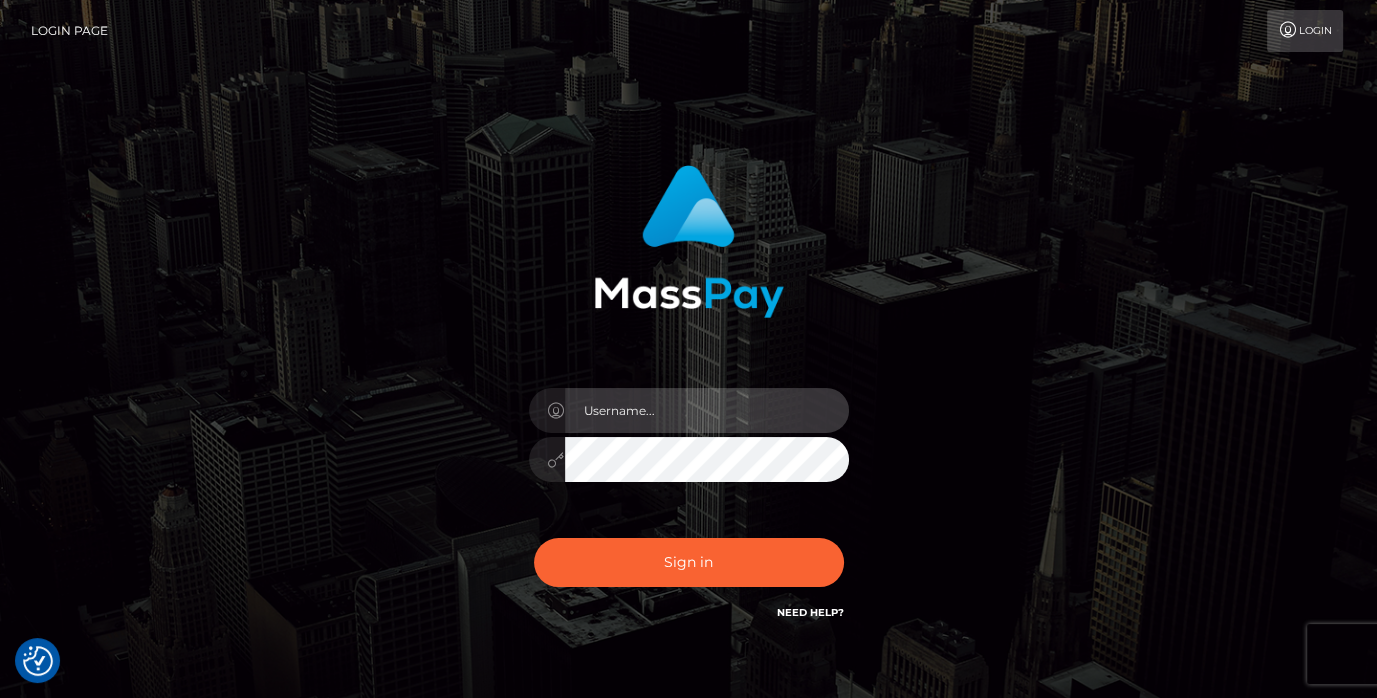 drag, startPoint x: 718, startPoint y: 408, endPoint x: 718, endPoint y: 419, distance: 11 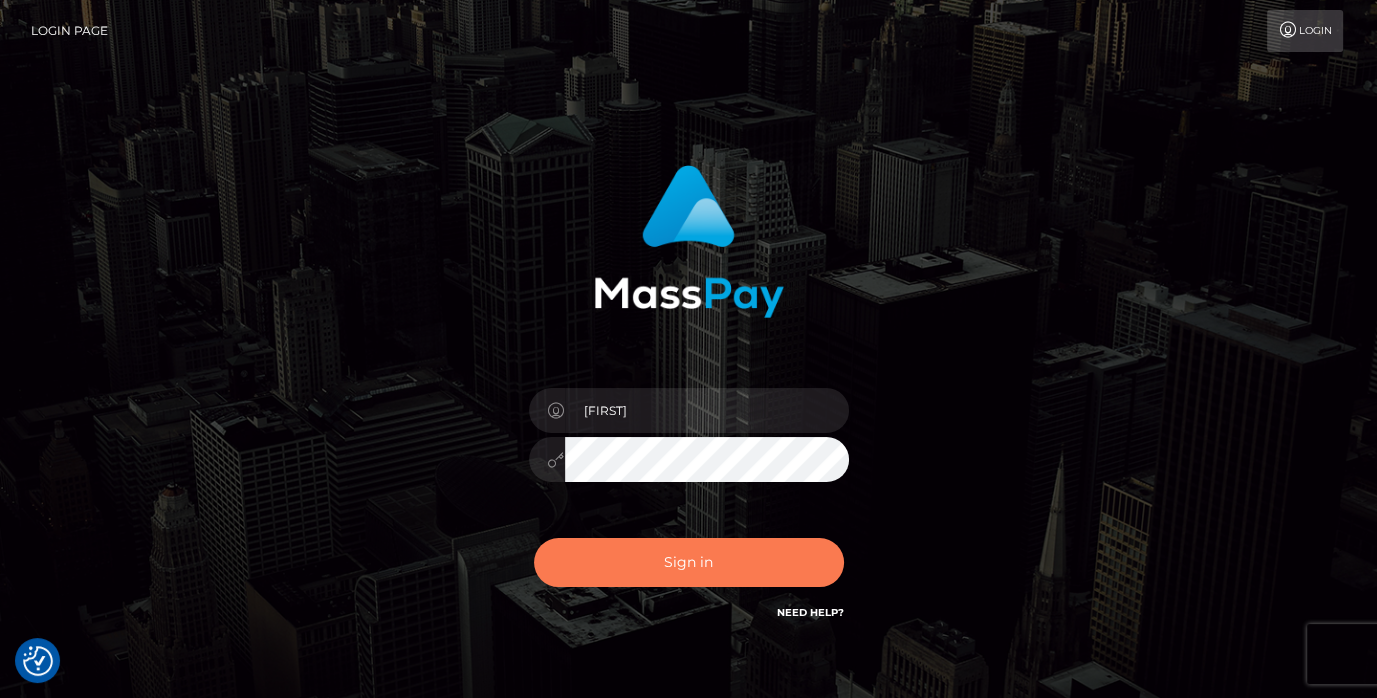 click on "Sign in" at bounding box center (689, 562) 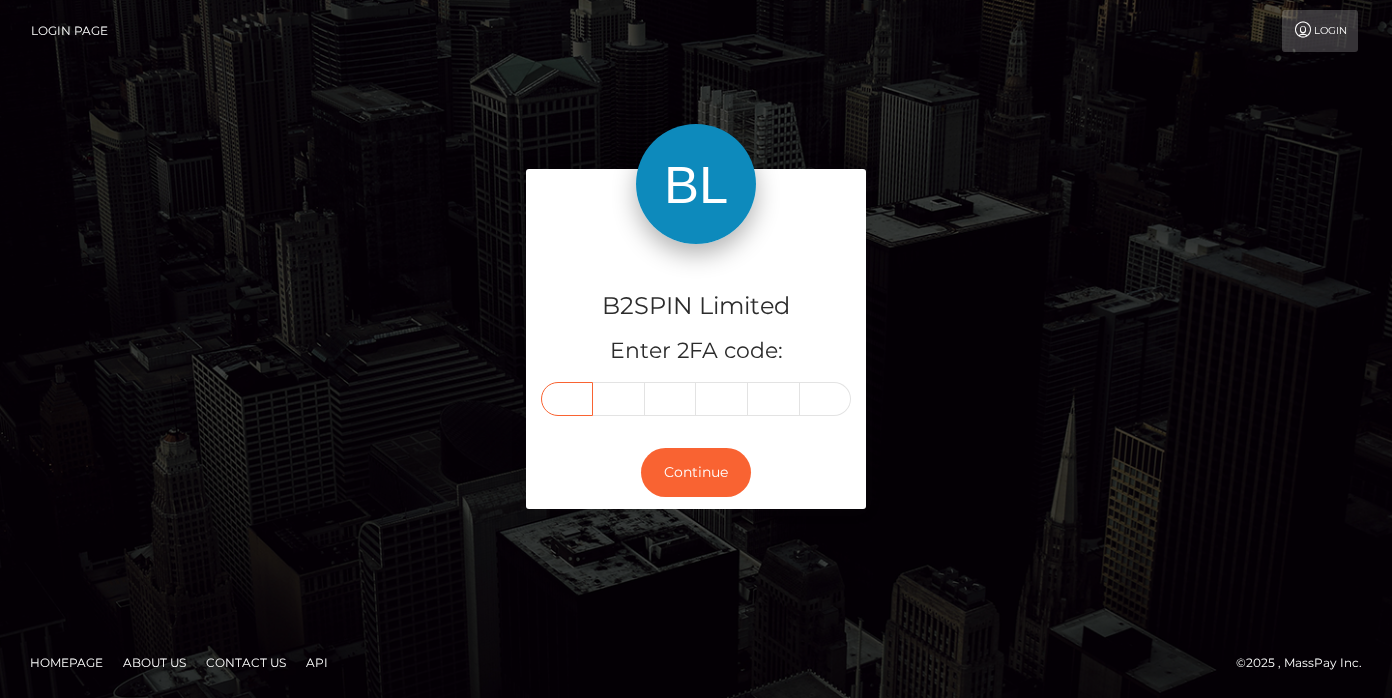 scroll, scrollTop: 0, scrollLeft: 0, axis: both 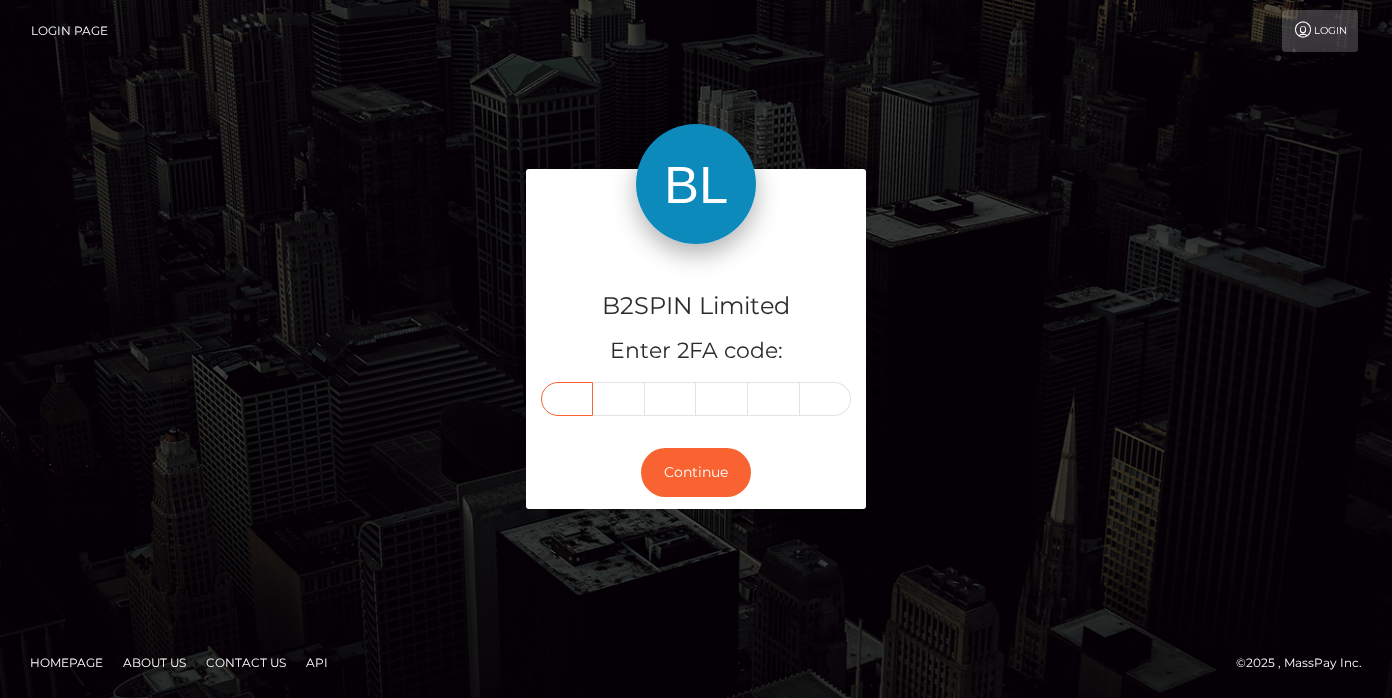 click at bounding box center [567, 399] 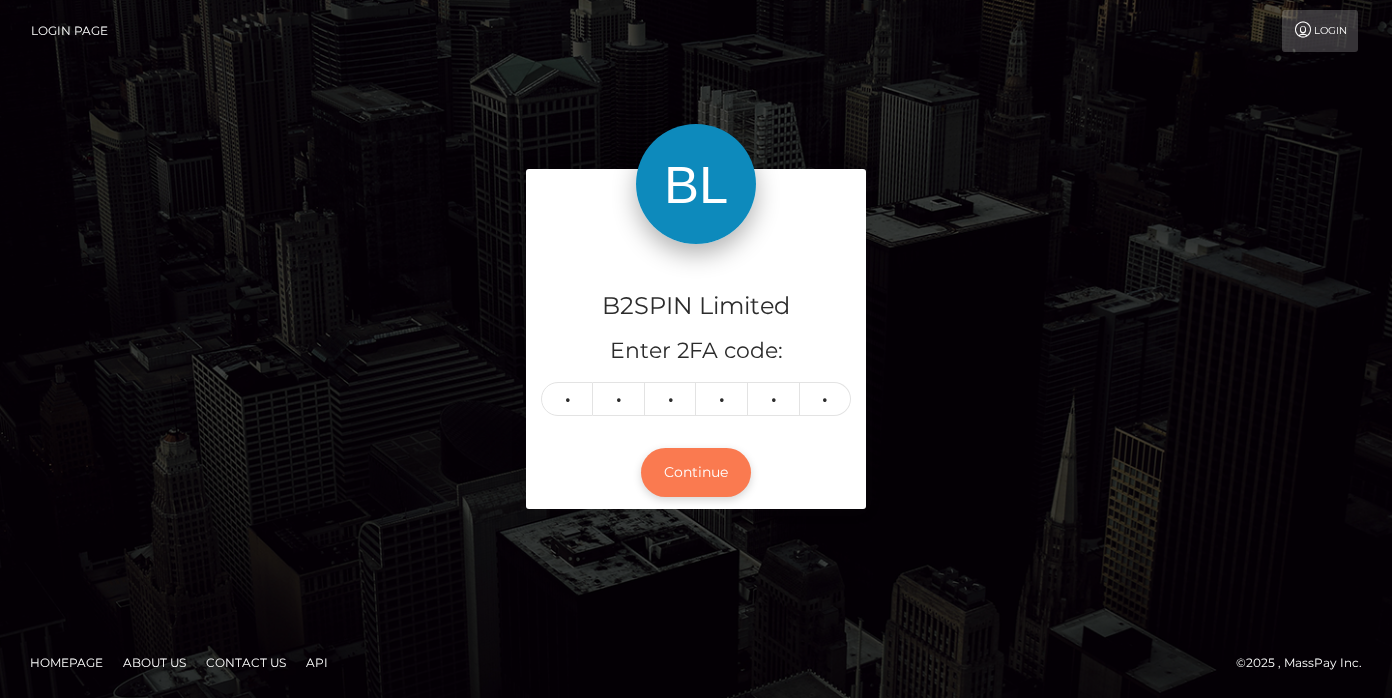 click on "Continue" at bounding box center (696, 472) 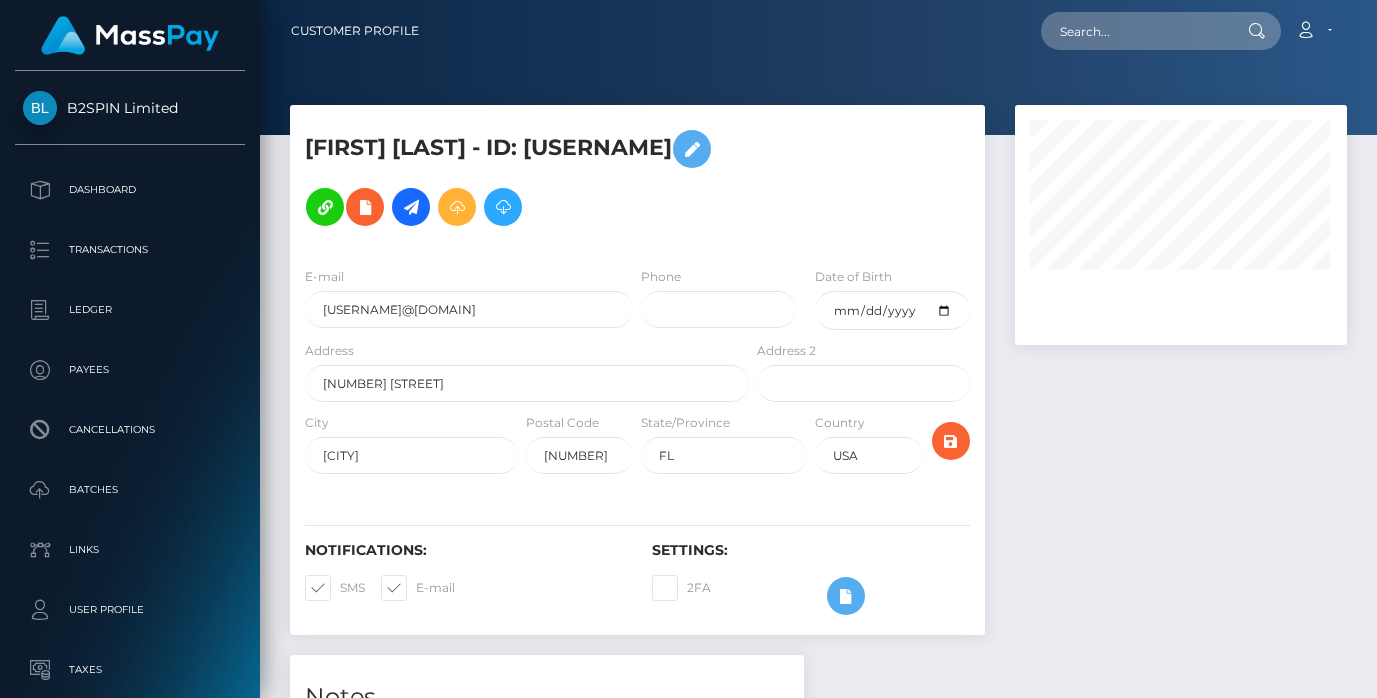 select 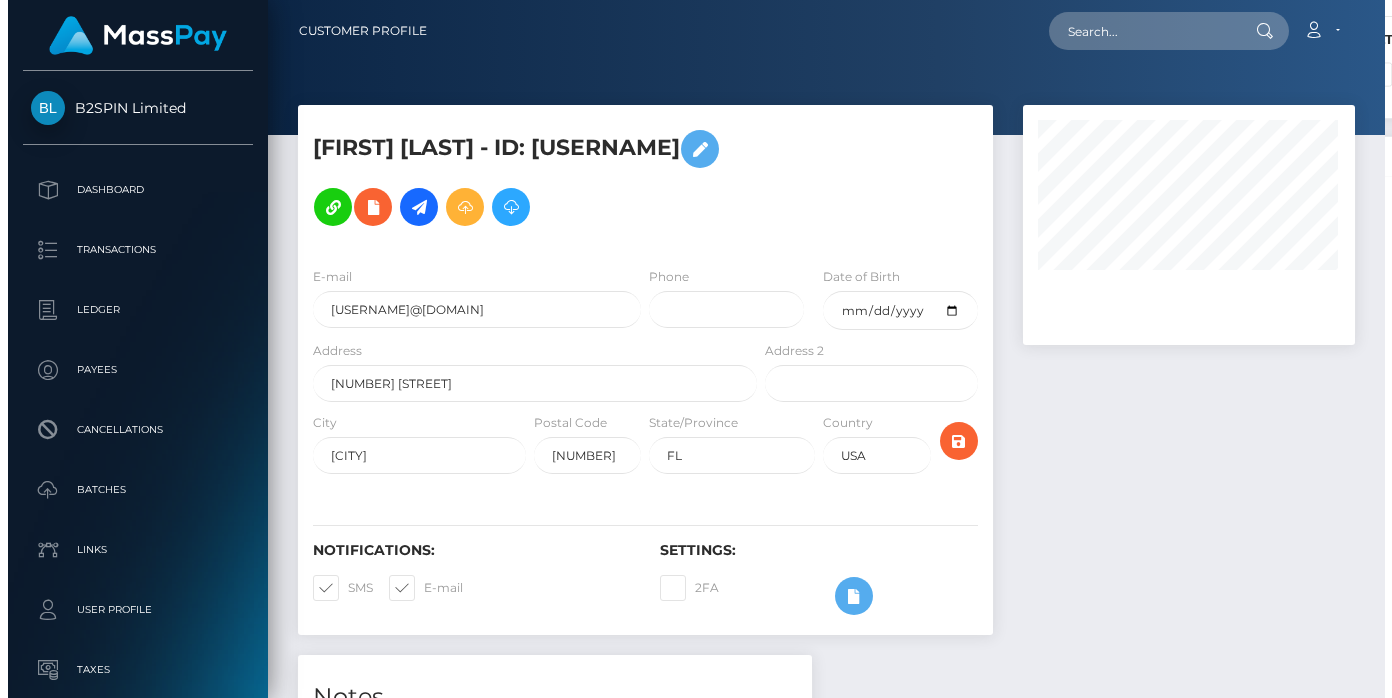 scroll, scrollTop: 0, scrollLeft: 0, axis: both 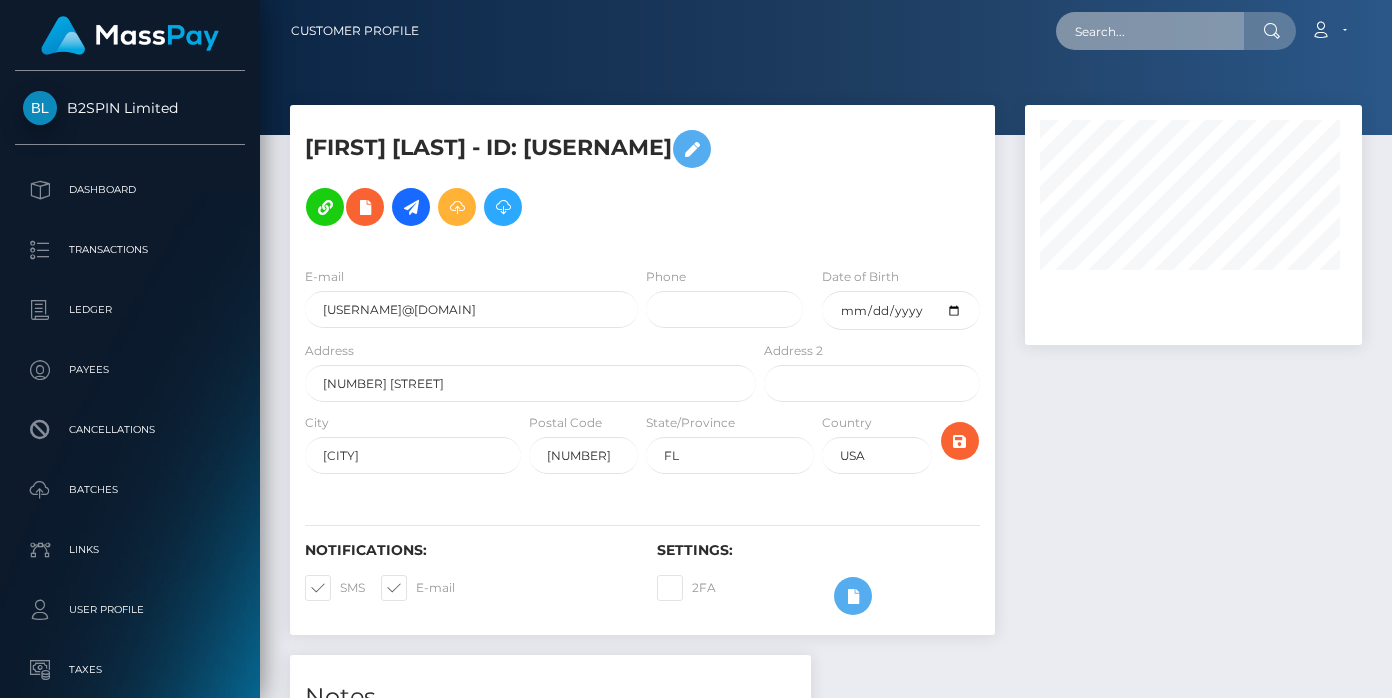click at bounding box center (1150, 31) 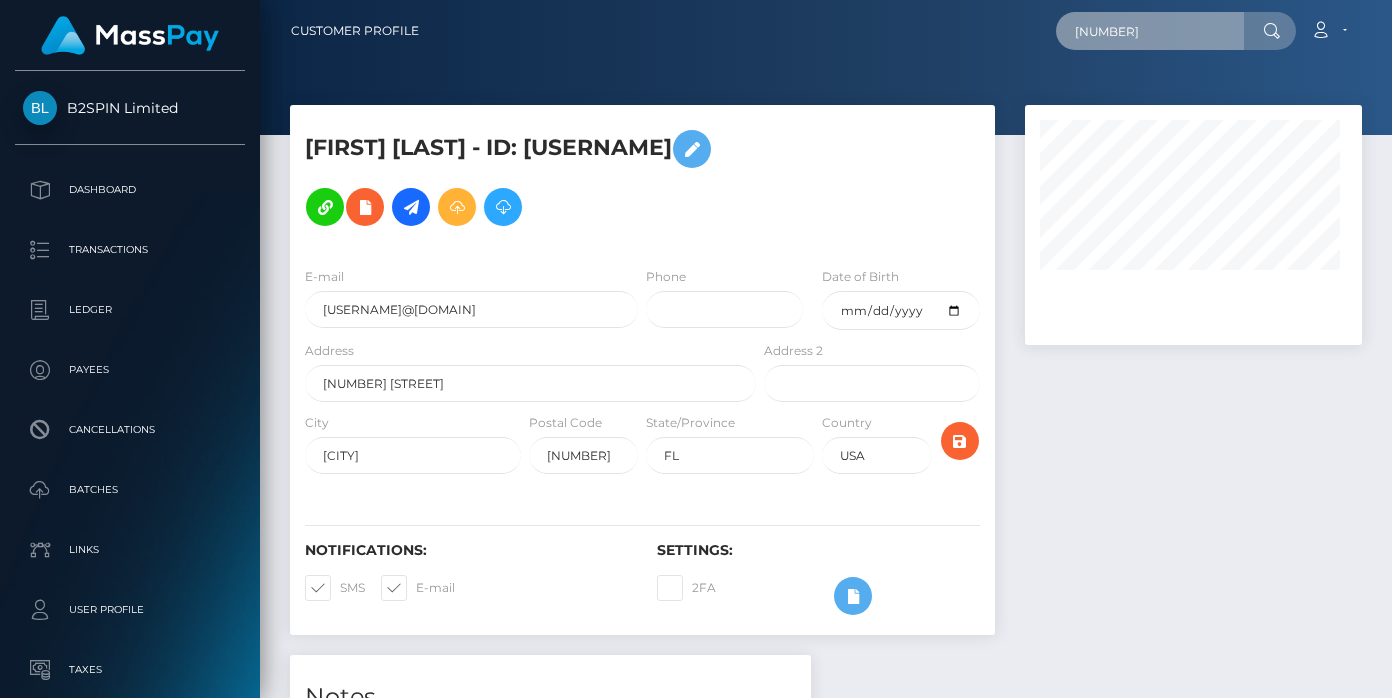 select 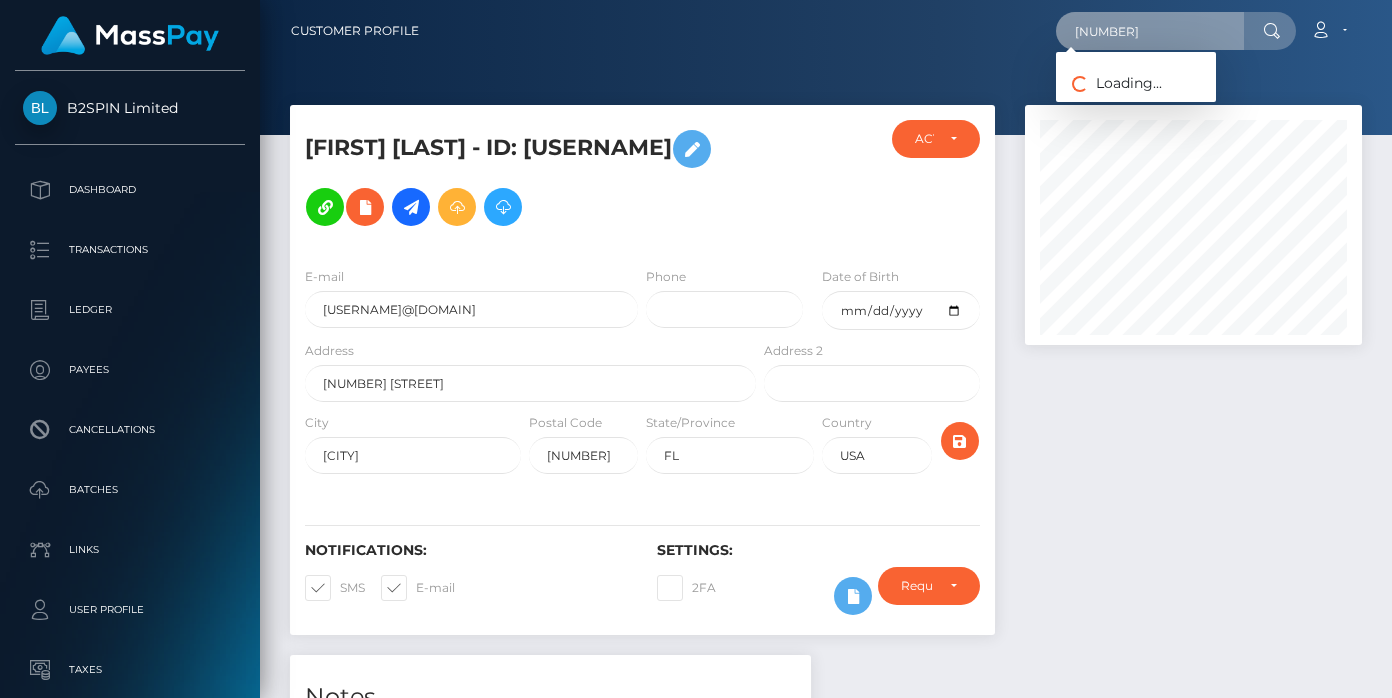 scroll, scrollTop: 999760, scrollLeft: 999662, axis: both 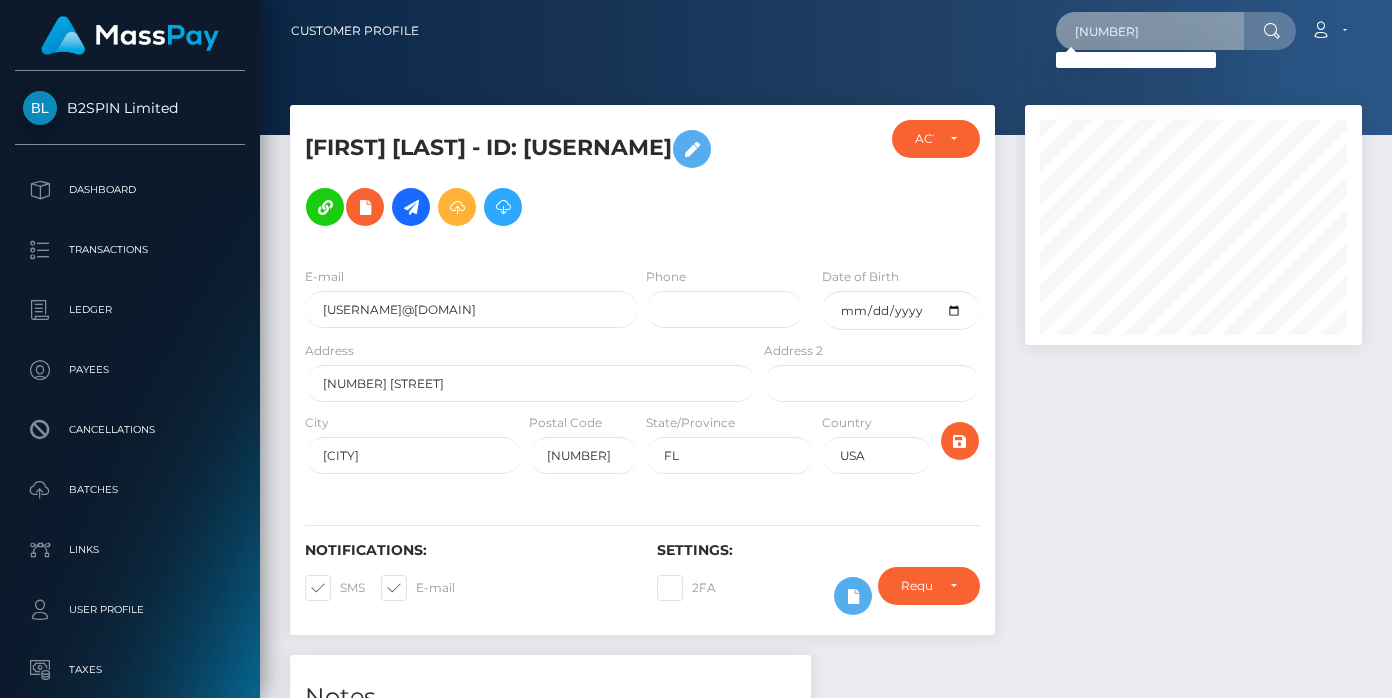 type on "[NUMBER]" 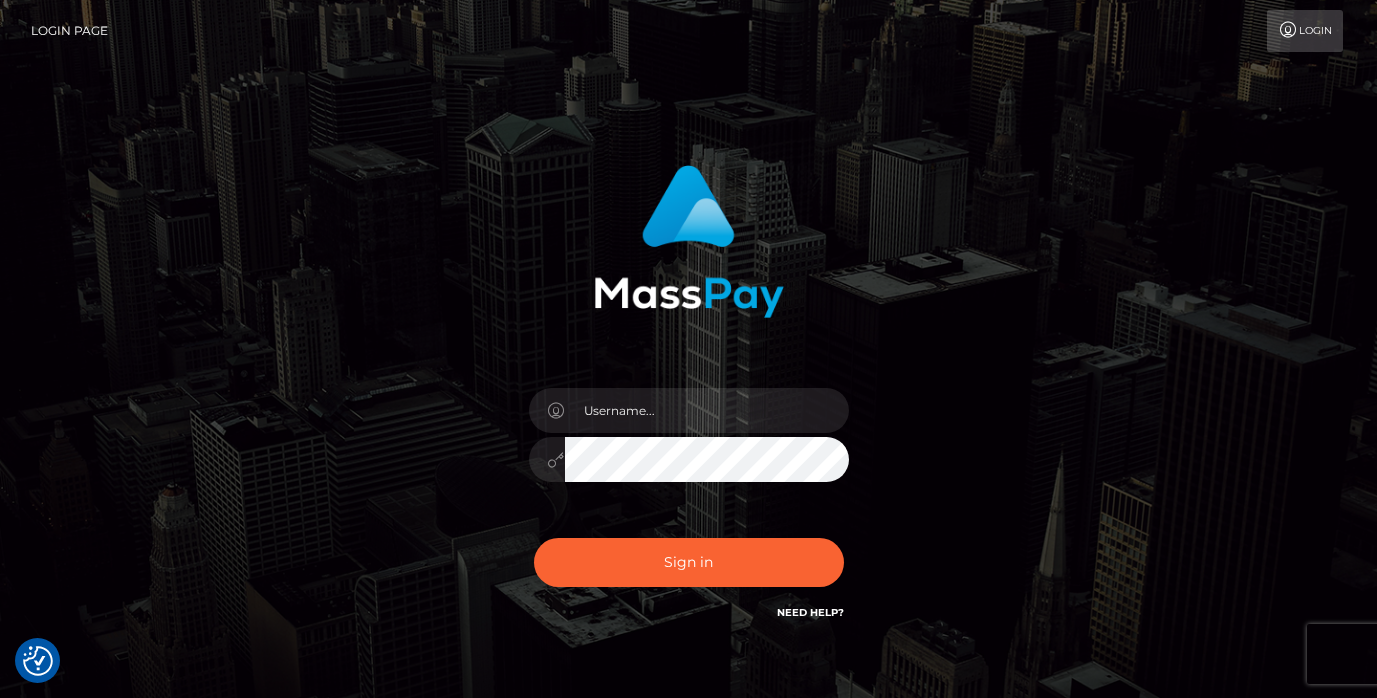 scroll, scrollTop: 0, scrollLeft: 0, axis: both 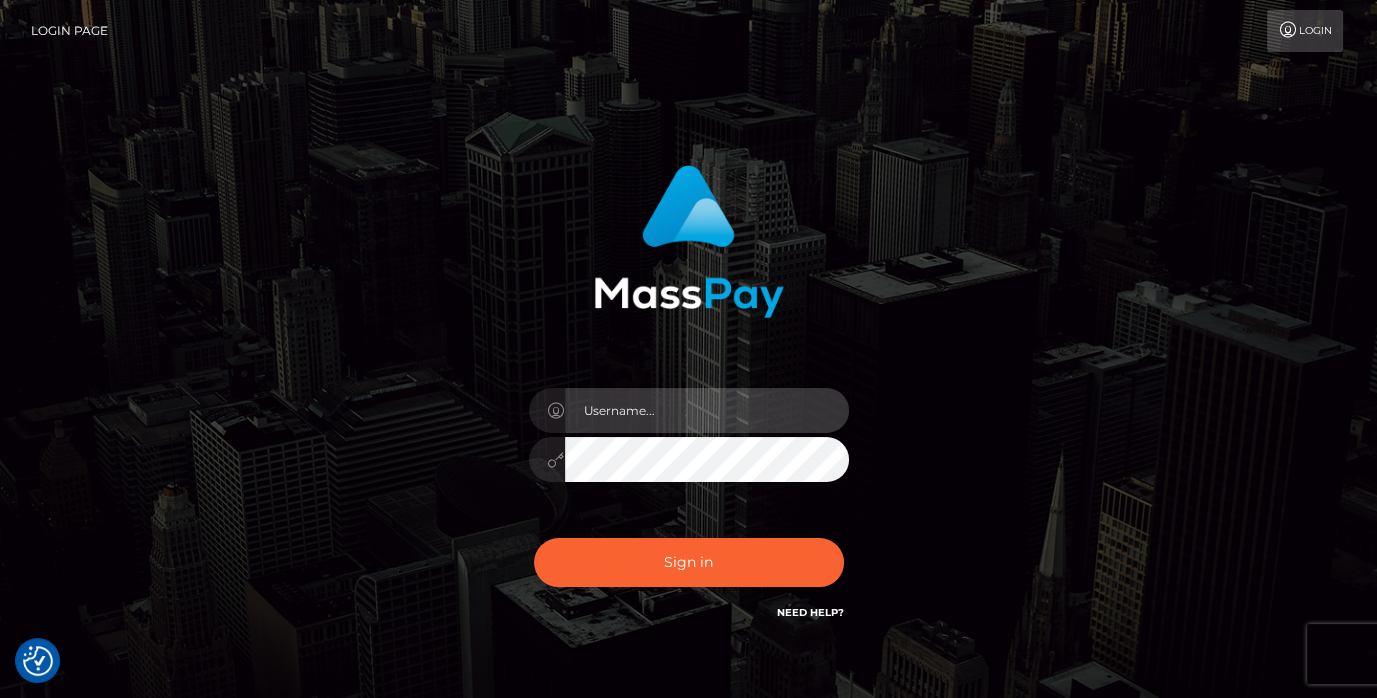 click at bounding box center [707, 410] 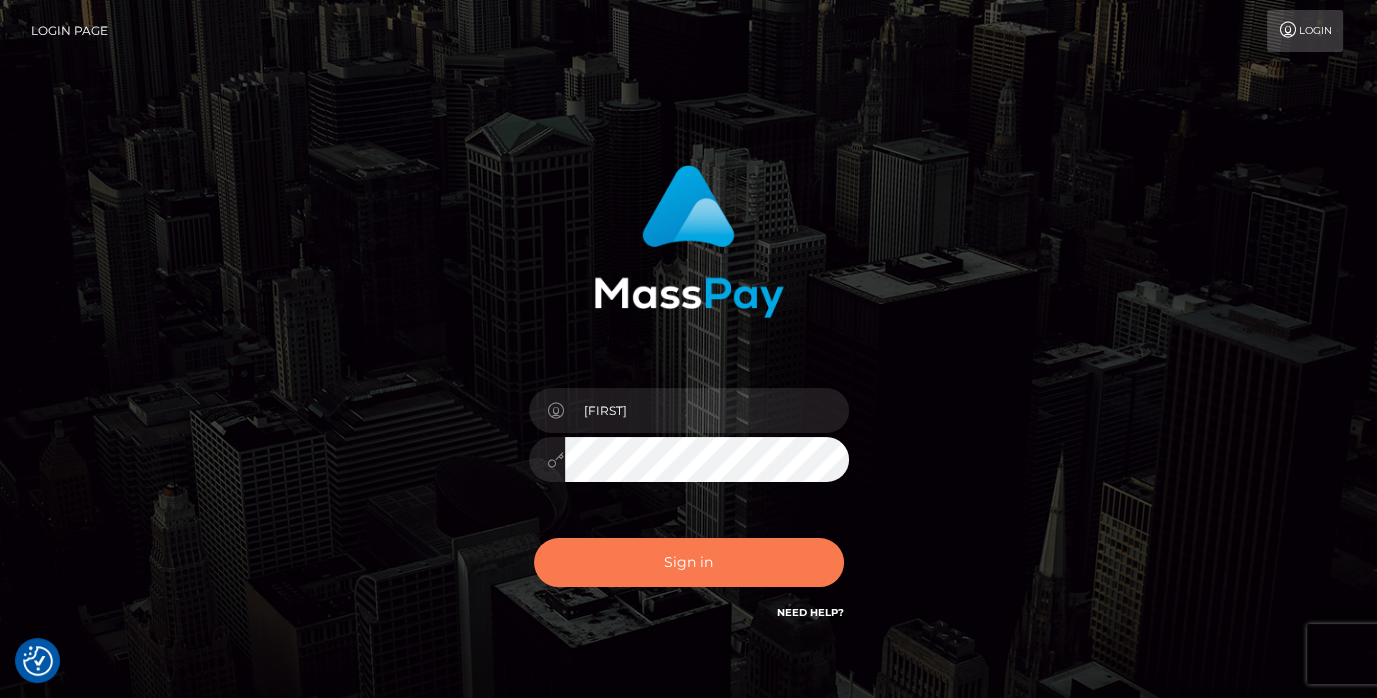 click on "Sign in" at bounding box center [689, 562] 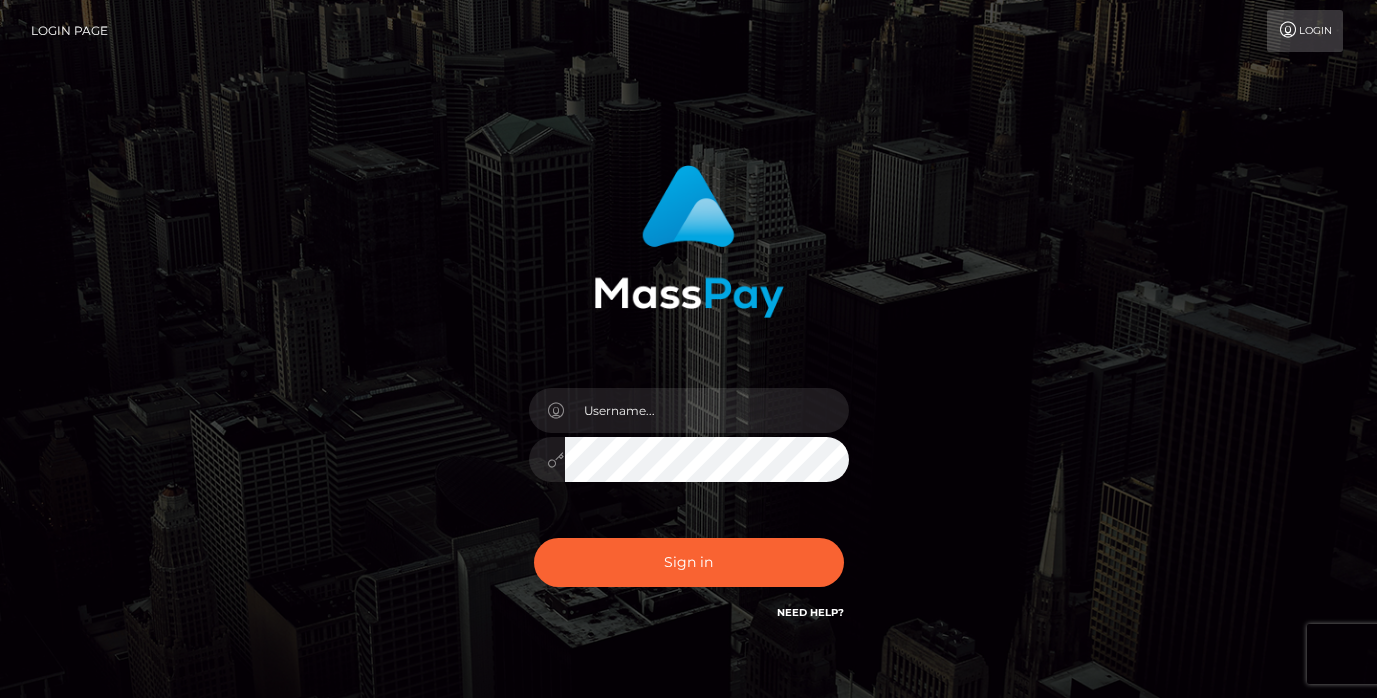scroll, scrollTop: 0, scrollLeft: 0, axis: both 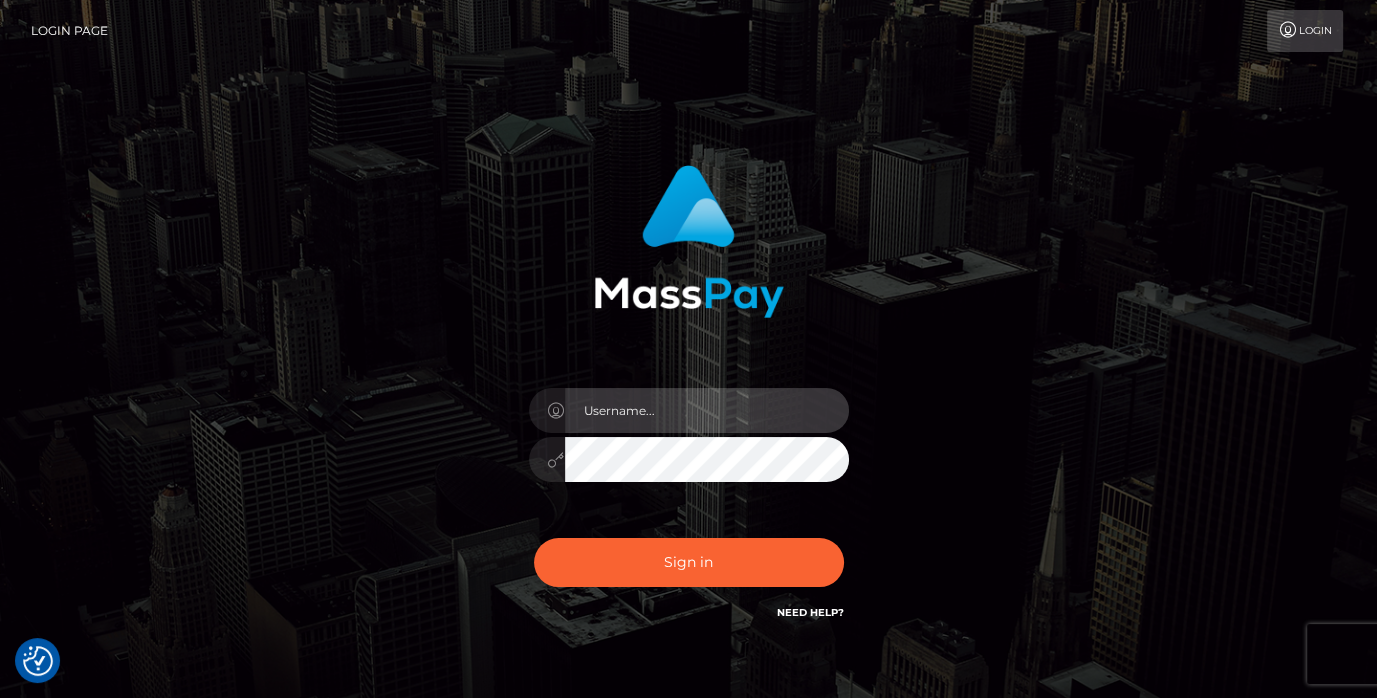 click at bounding box center (707, 410) 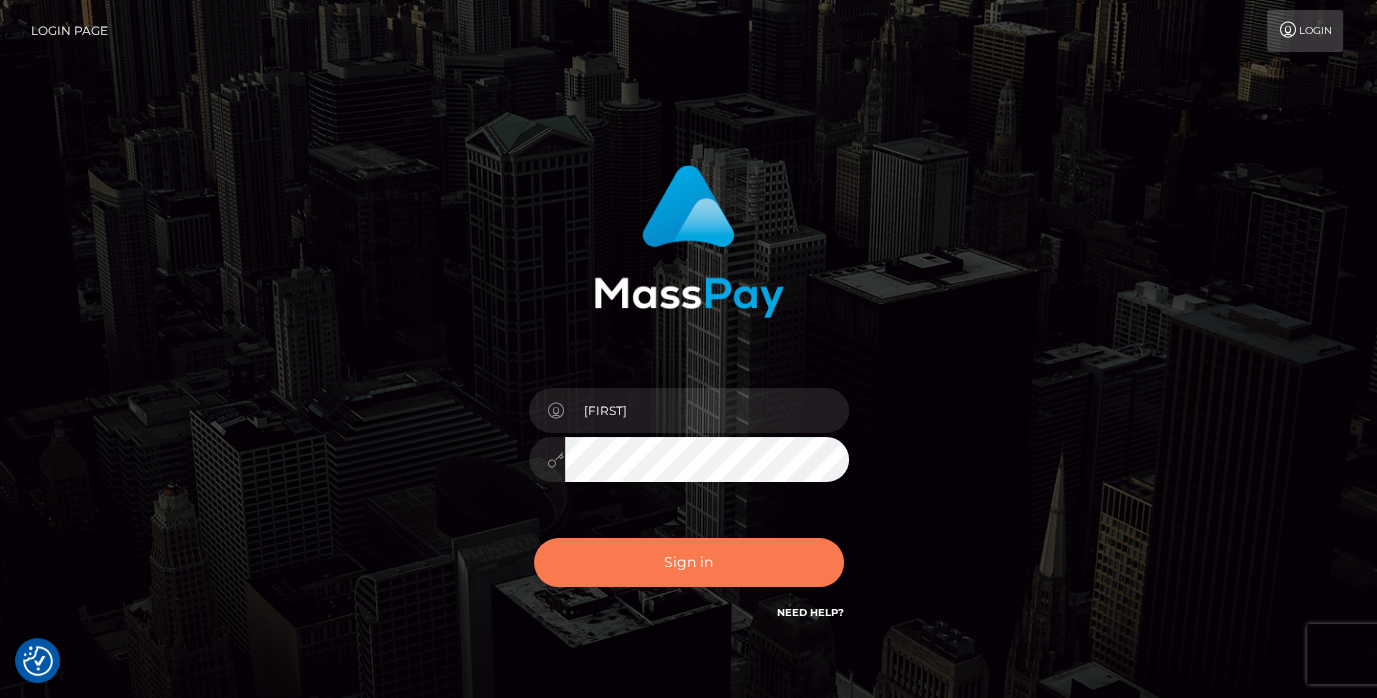 click on "Sign in" at bounding box center (689, 562) 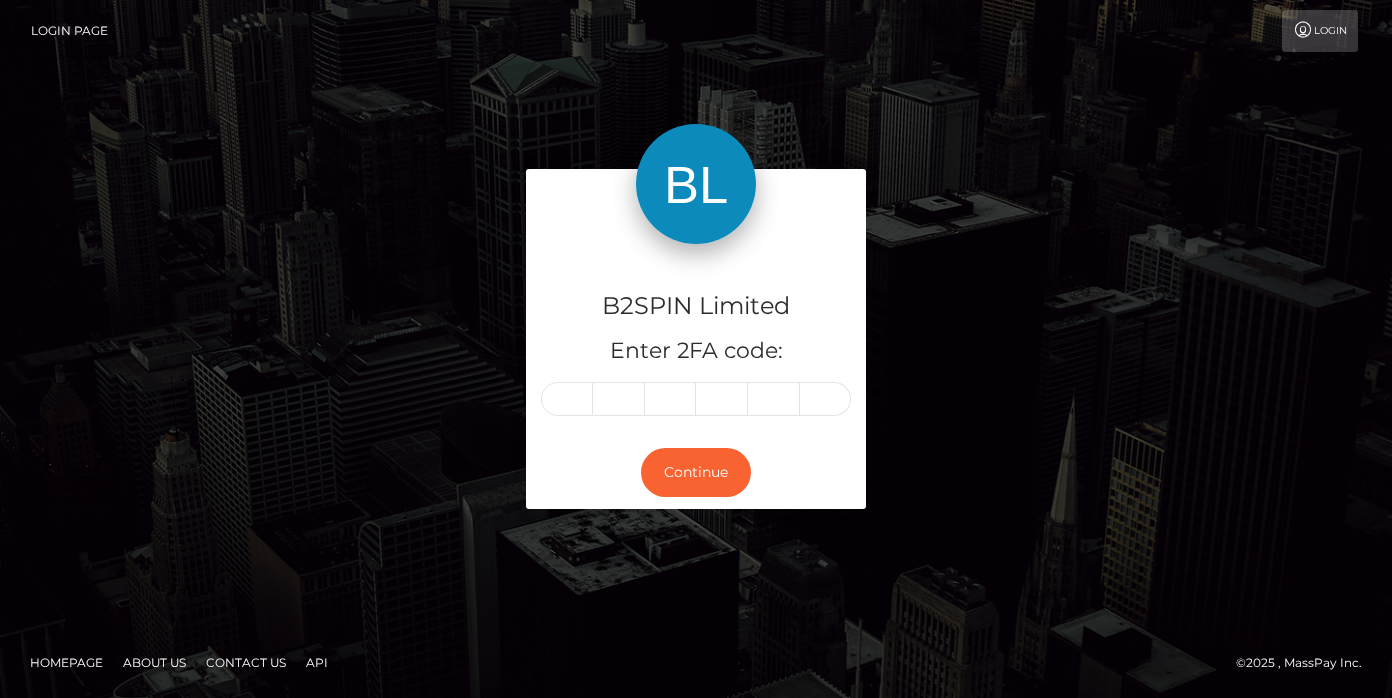 scroll, scrollTop: 0, scrollLeft: 0, axis: both 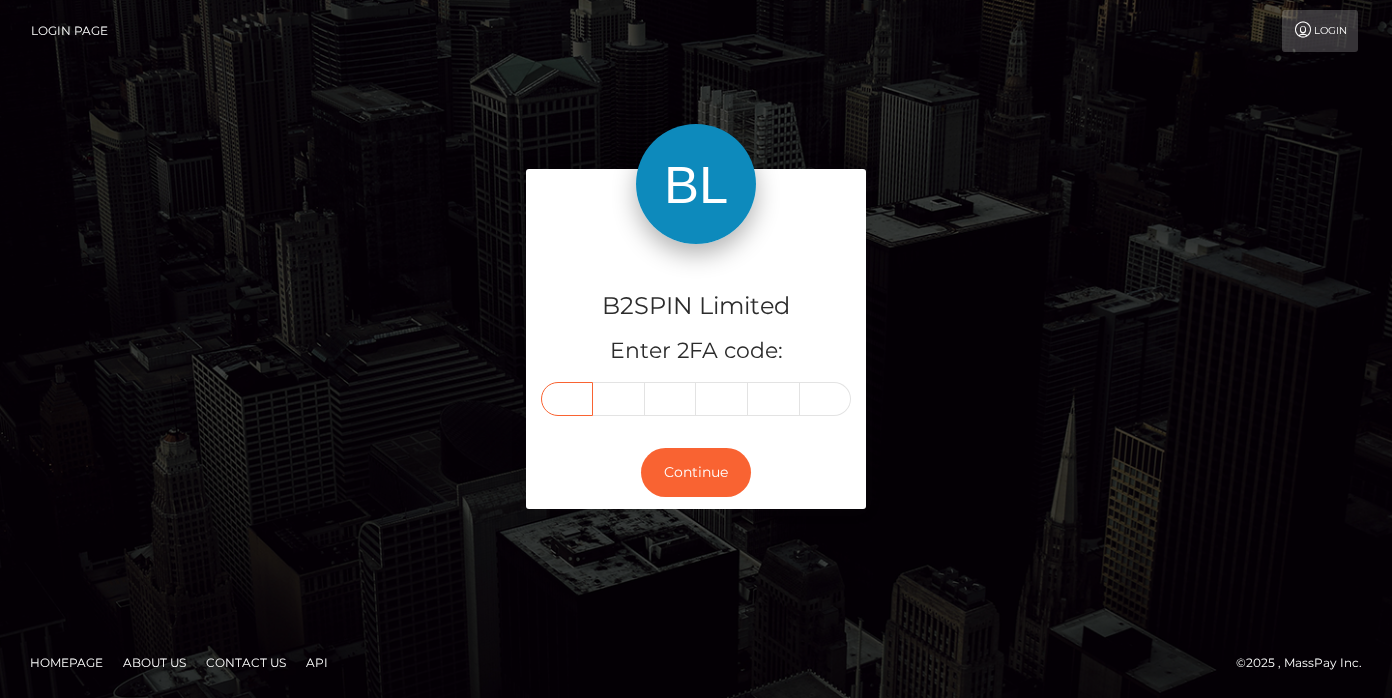click at bounding box center [567, 399] 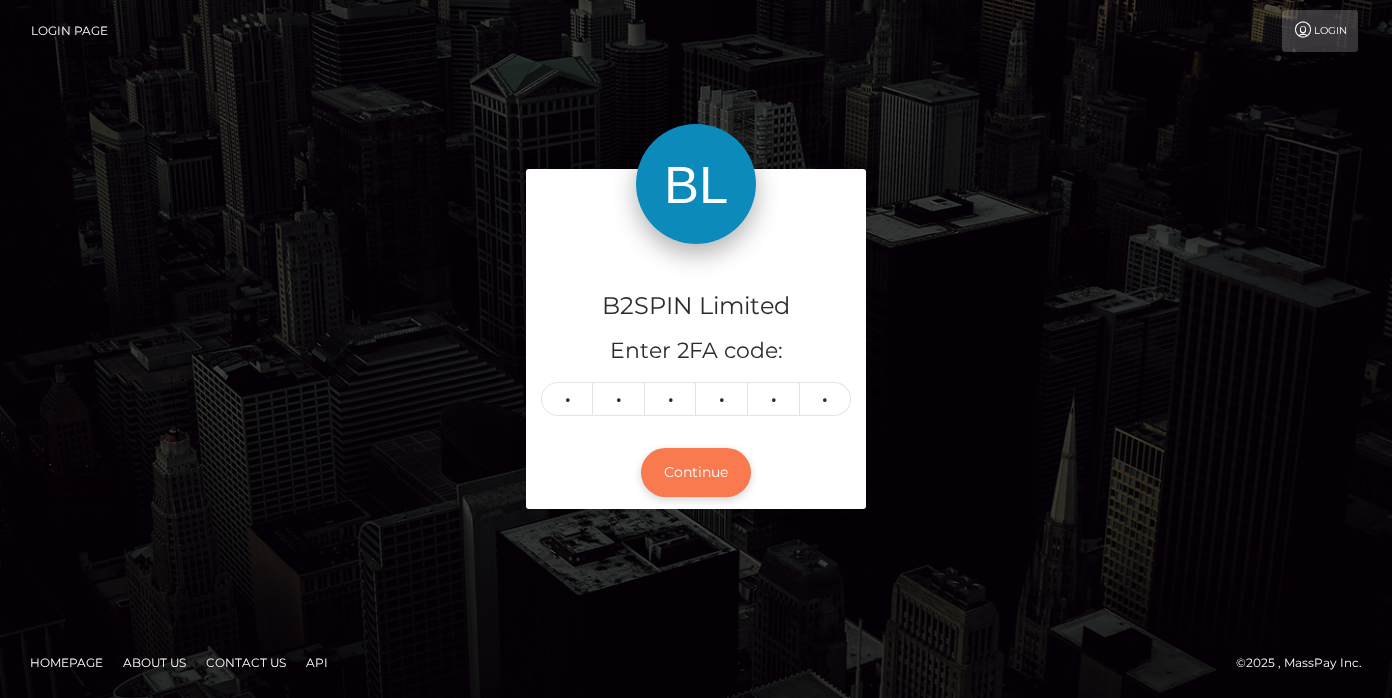 click on "Continue" at bounding box center (696, 472) 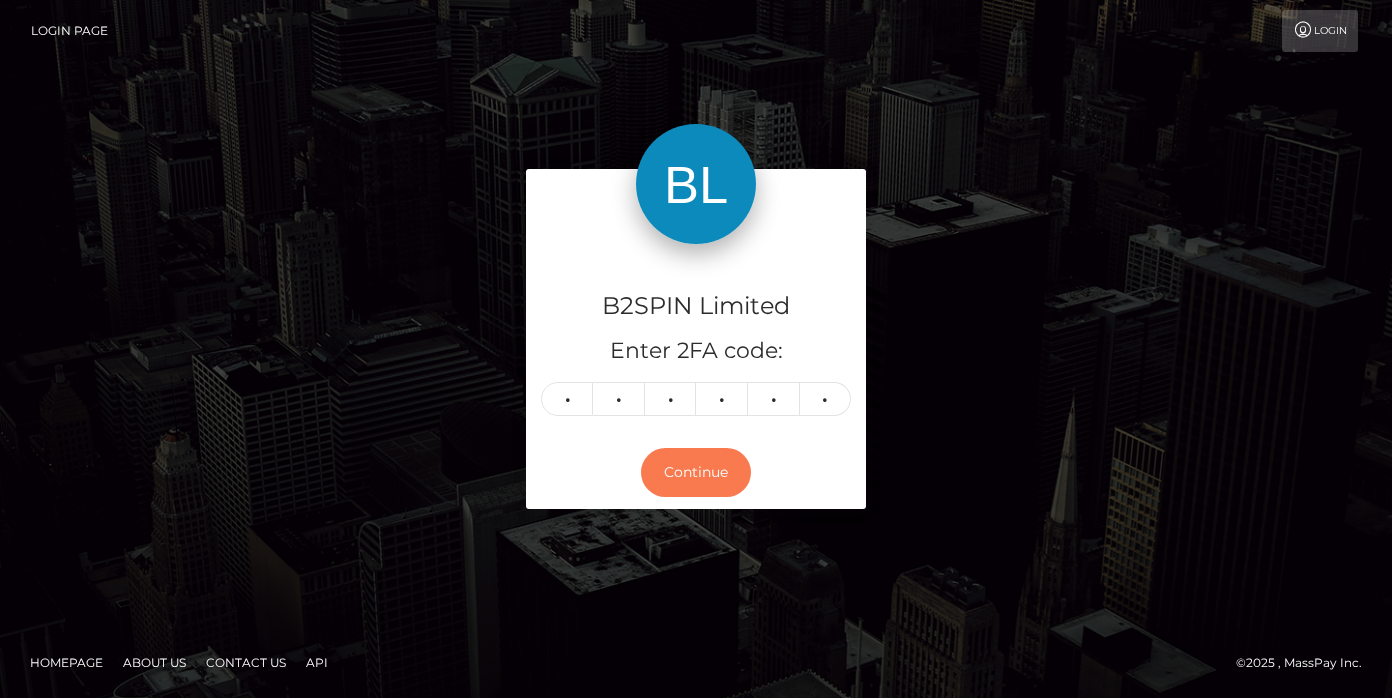 type 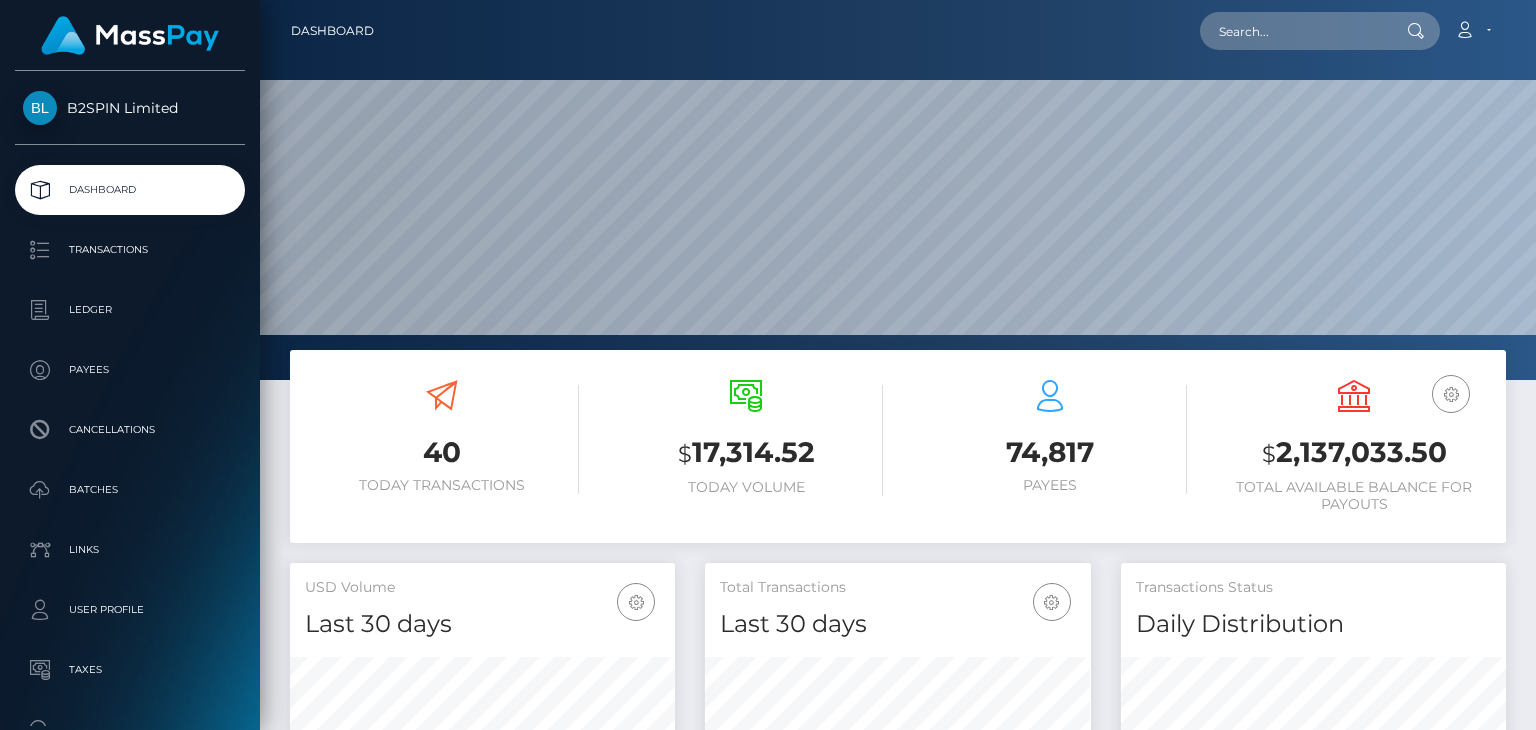 scroll, scrollTop: 0, scrollLeft: 0, axis: both 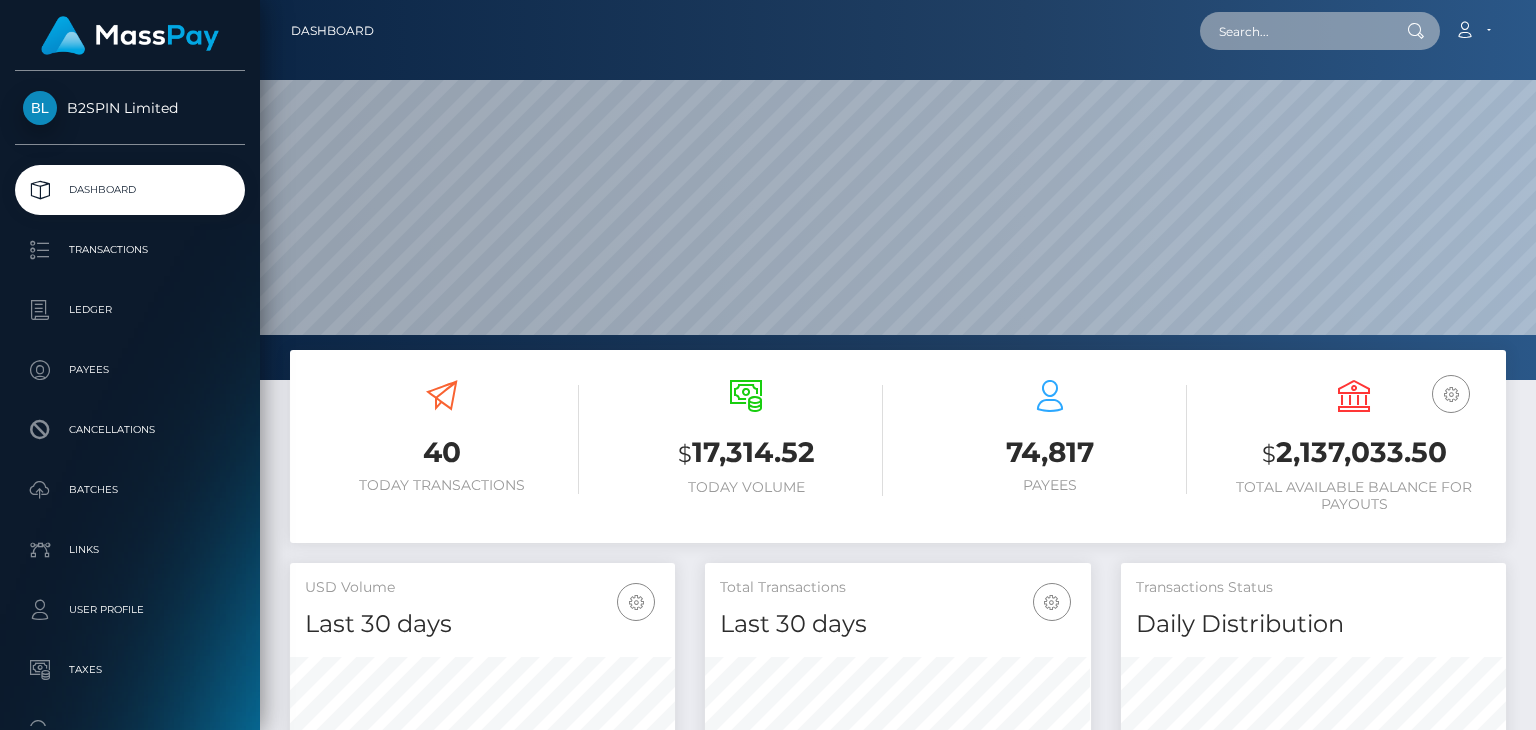 click at bounding box center [1294, 31] 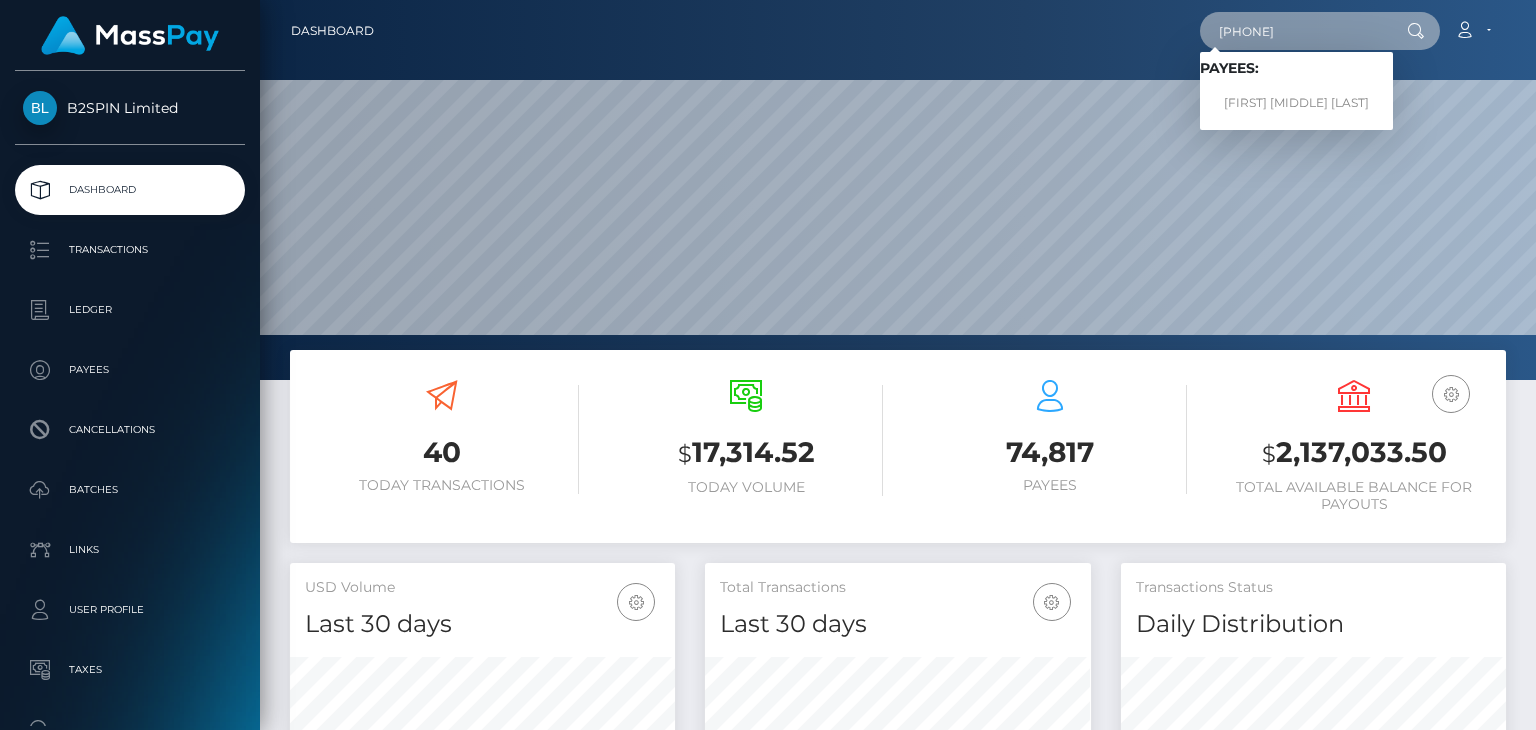 type on "736046915" 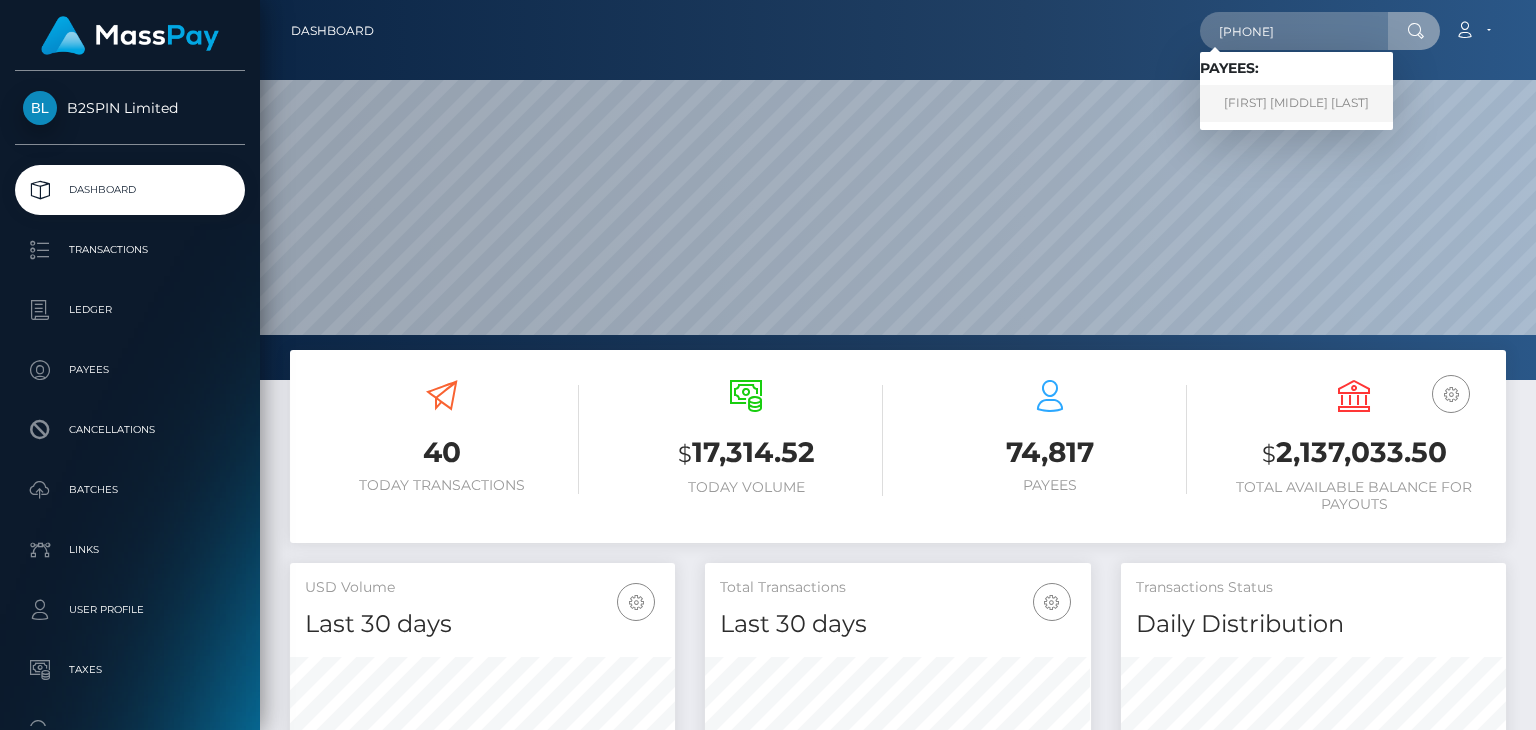 click on "ALETRA GAIL  SHAW" at bounding box center (1296, 103) 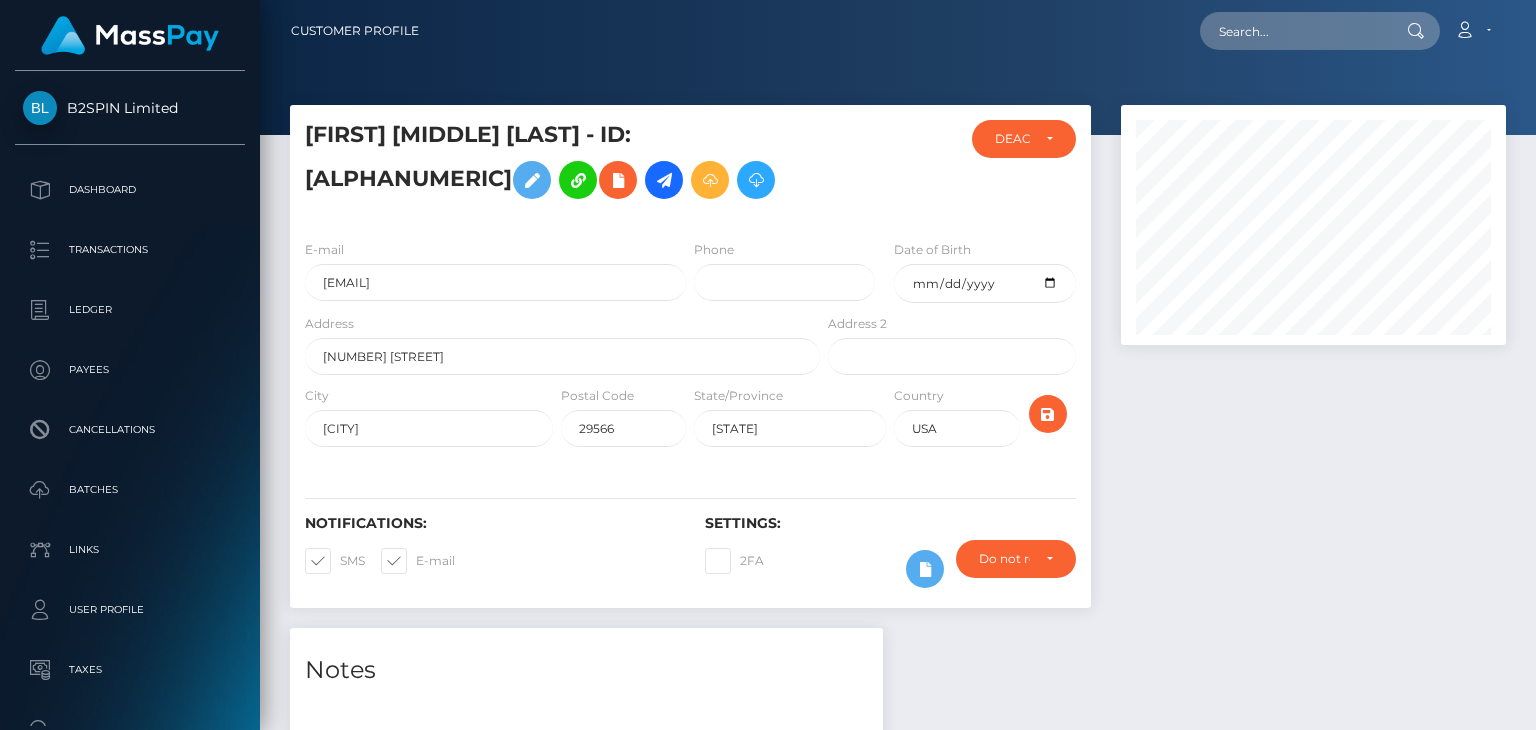 scroll, scrollTop: 0, scrollLeft: 0, axis: both 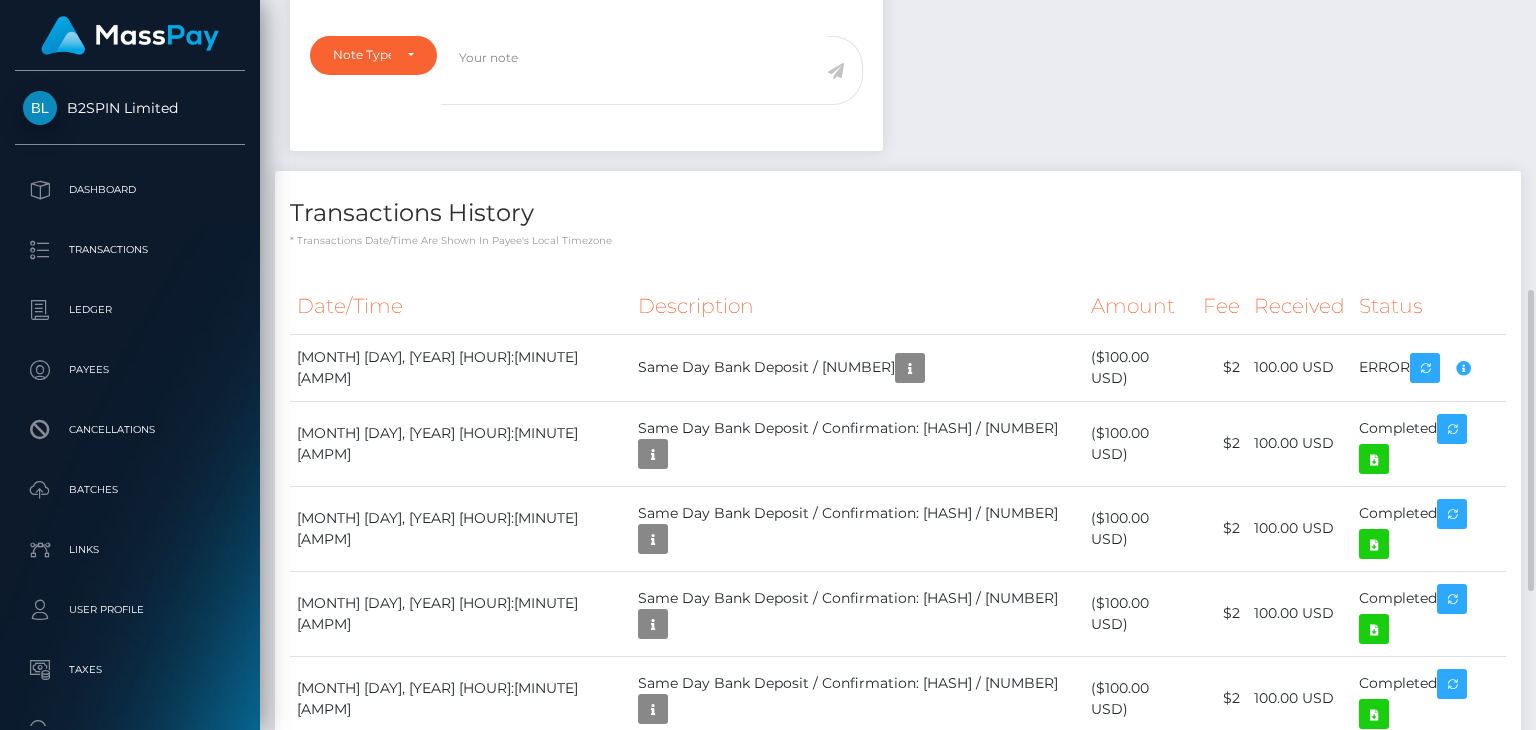 click on "Transactions History
* Transactions date/time are shown in payee's local timezone" at bounding box center [898, 209] 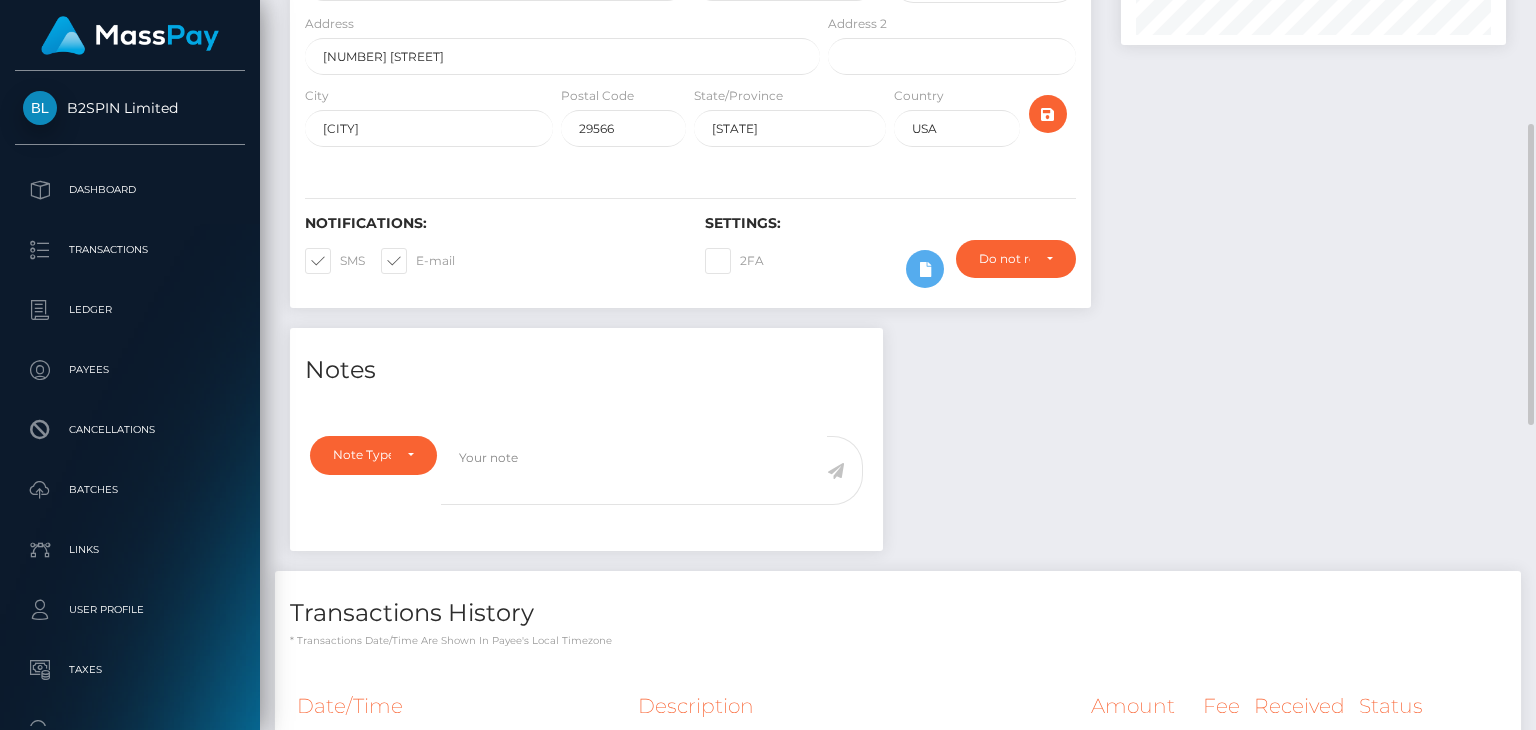 scroll, scrollTop: 0, scrollLeft: 0, axis: both 